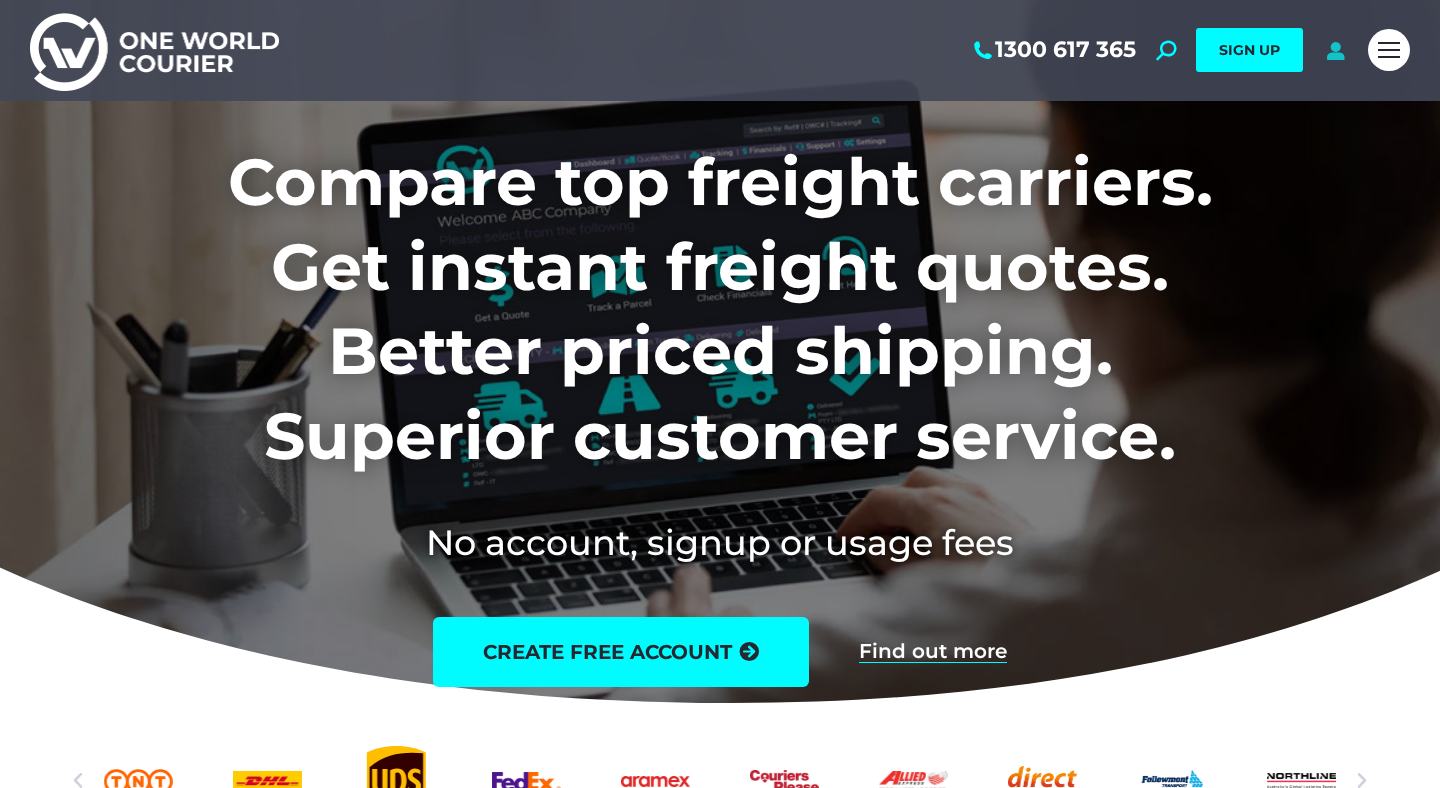 scroll, scrollTop: 0, scrollLeft: 0, axis: both 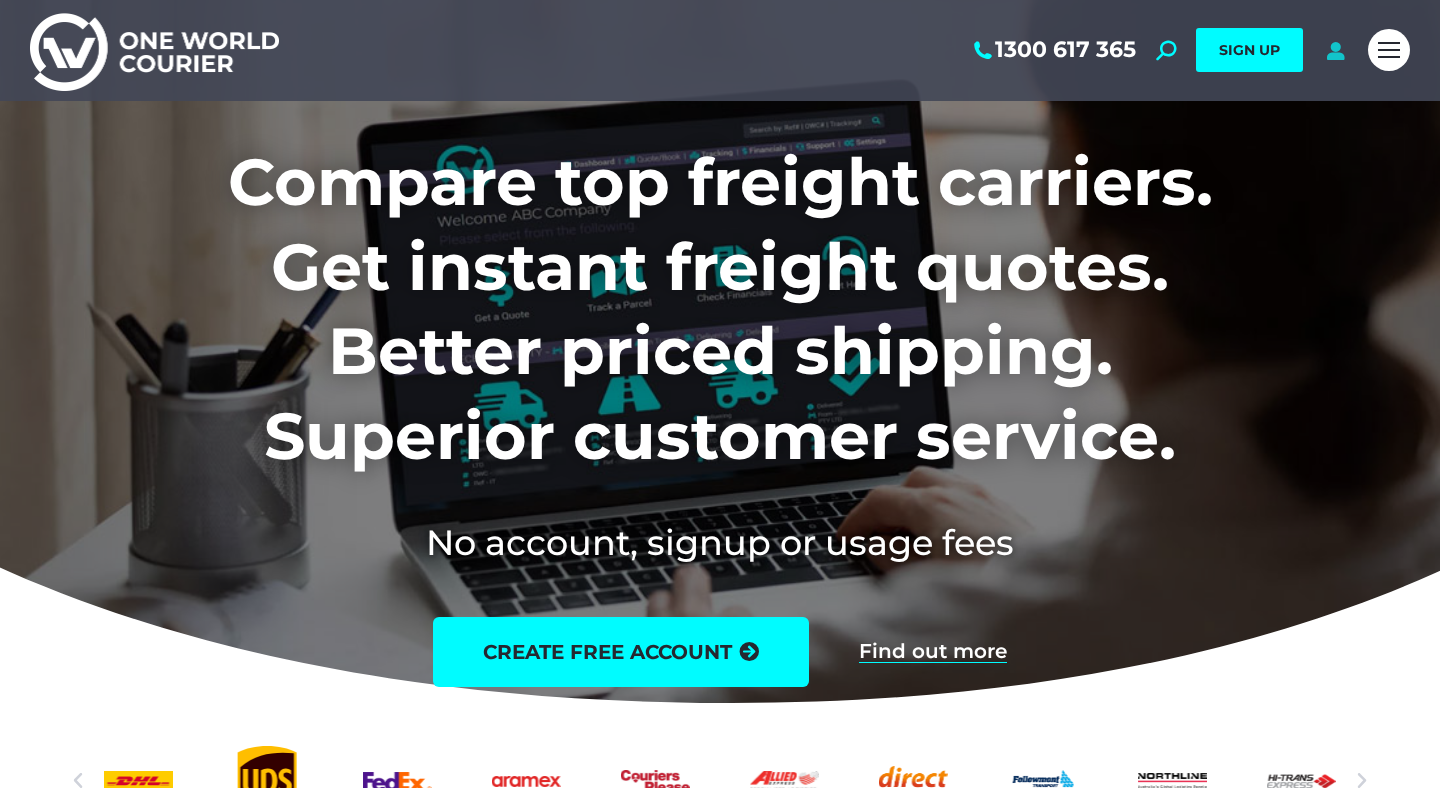click at bounding box center [1335, 50] 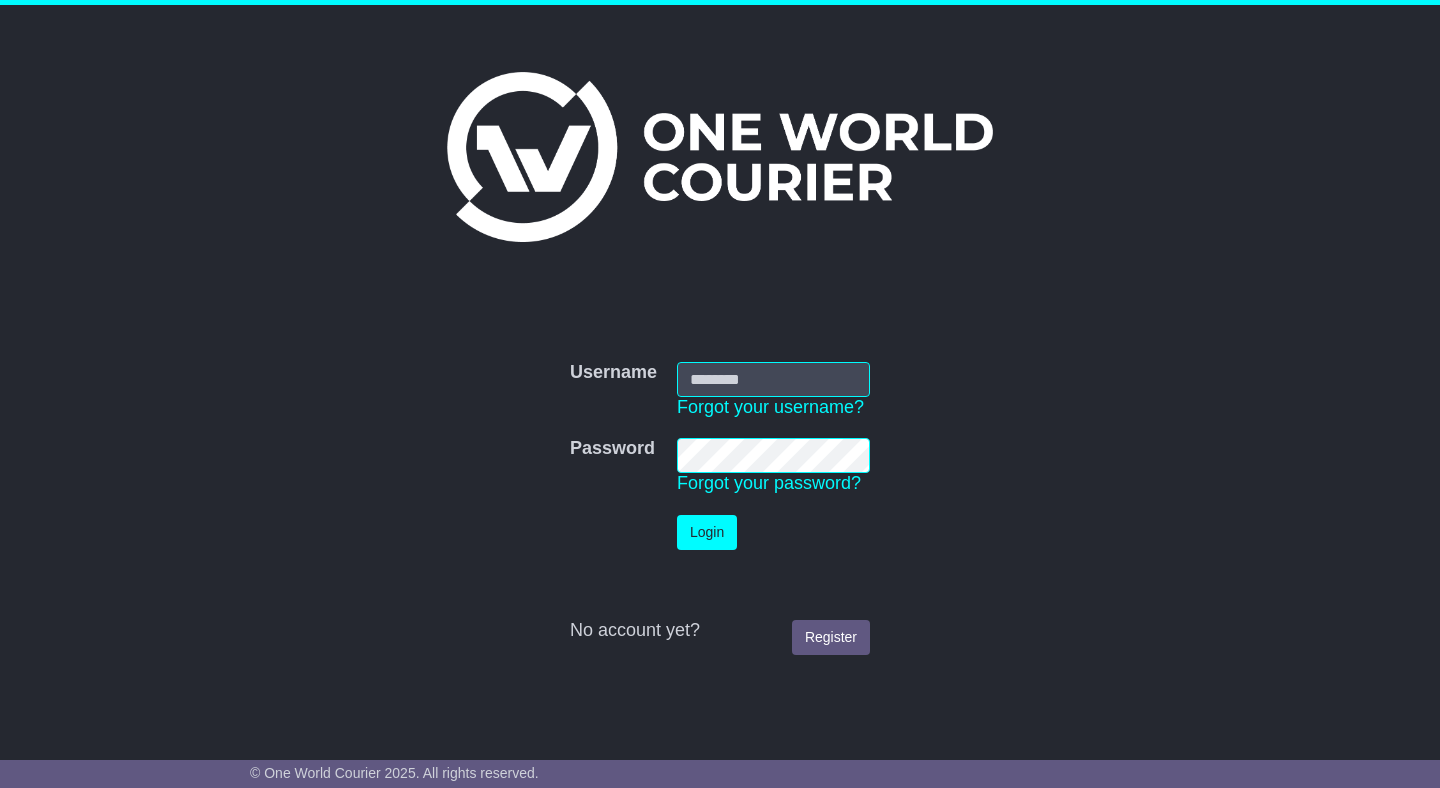 scroll, scrollTop: 0, scrollLeft: 0, axis: both 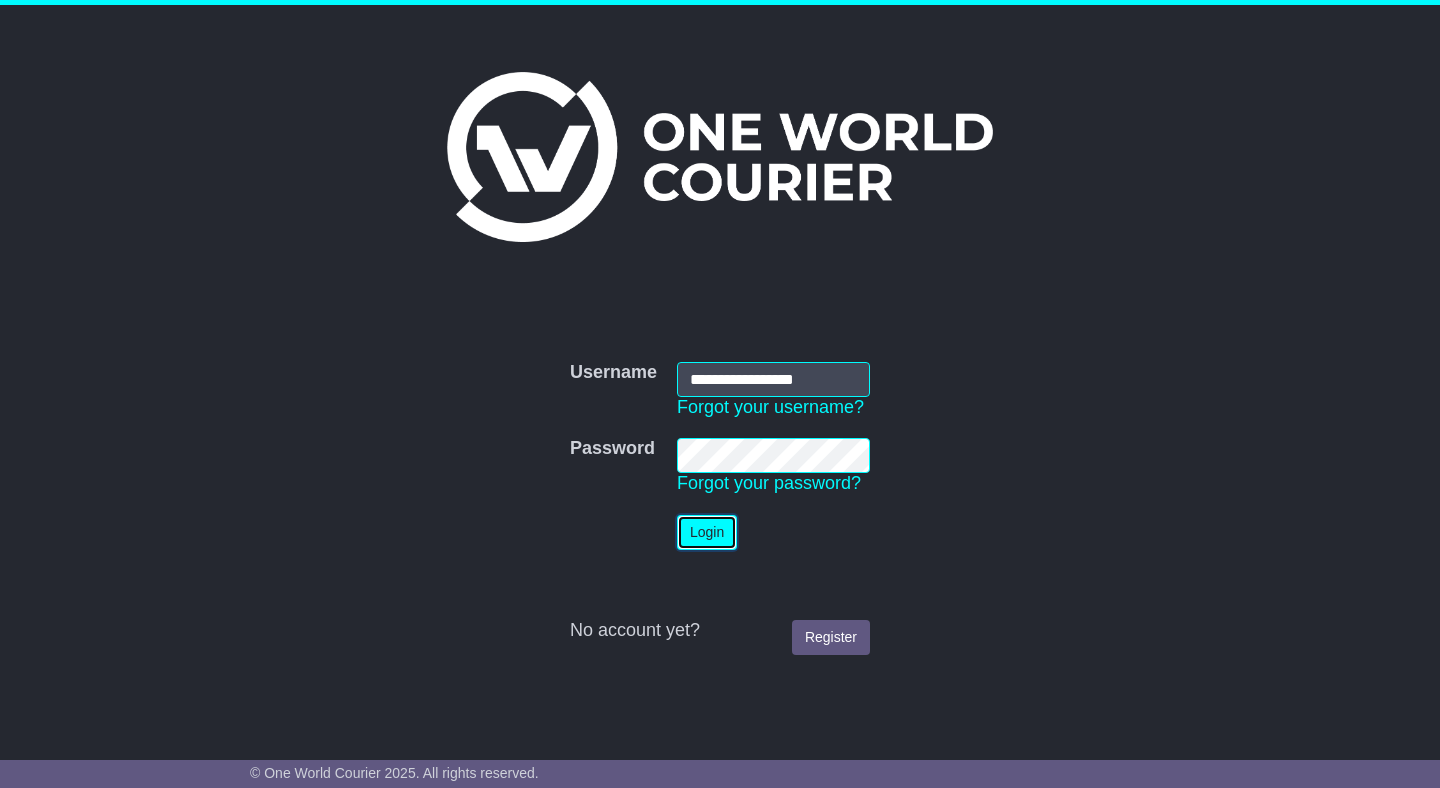 click on "Login" at bounding box center (707, 532) 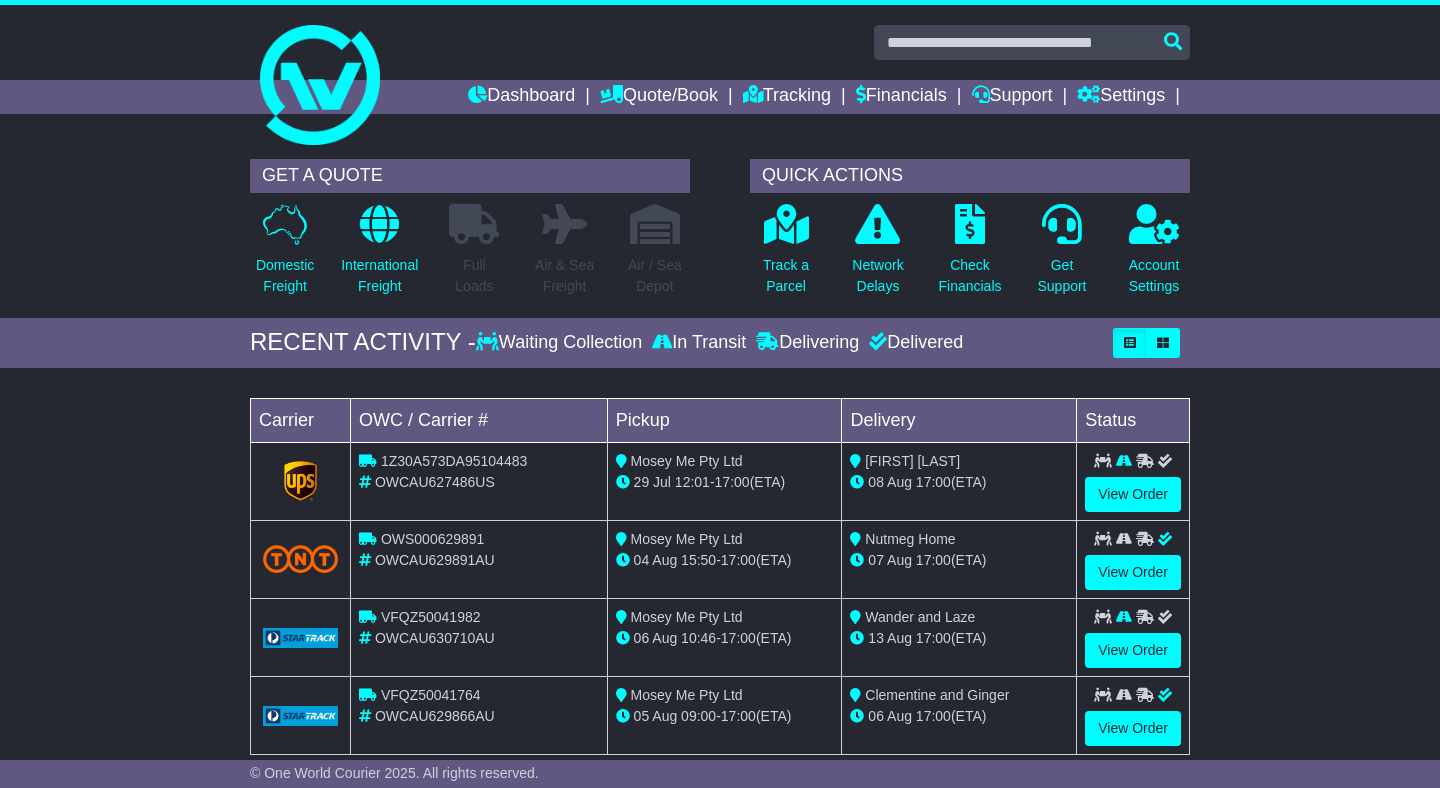 scroll, scrollTop: 0, scrollLeft: 0, axis: both 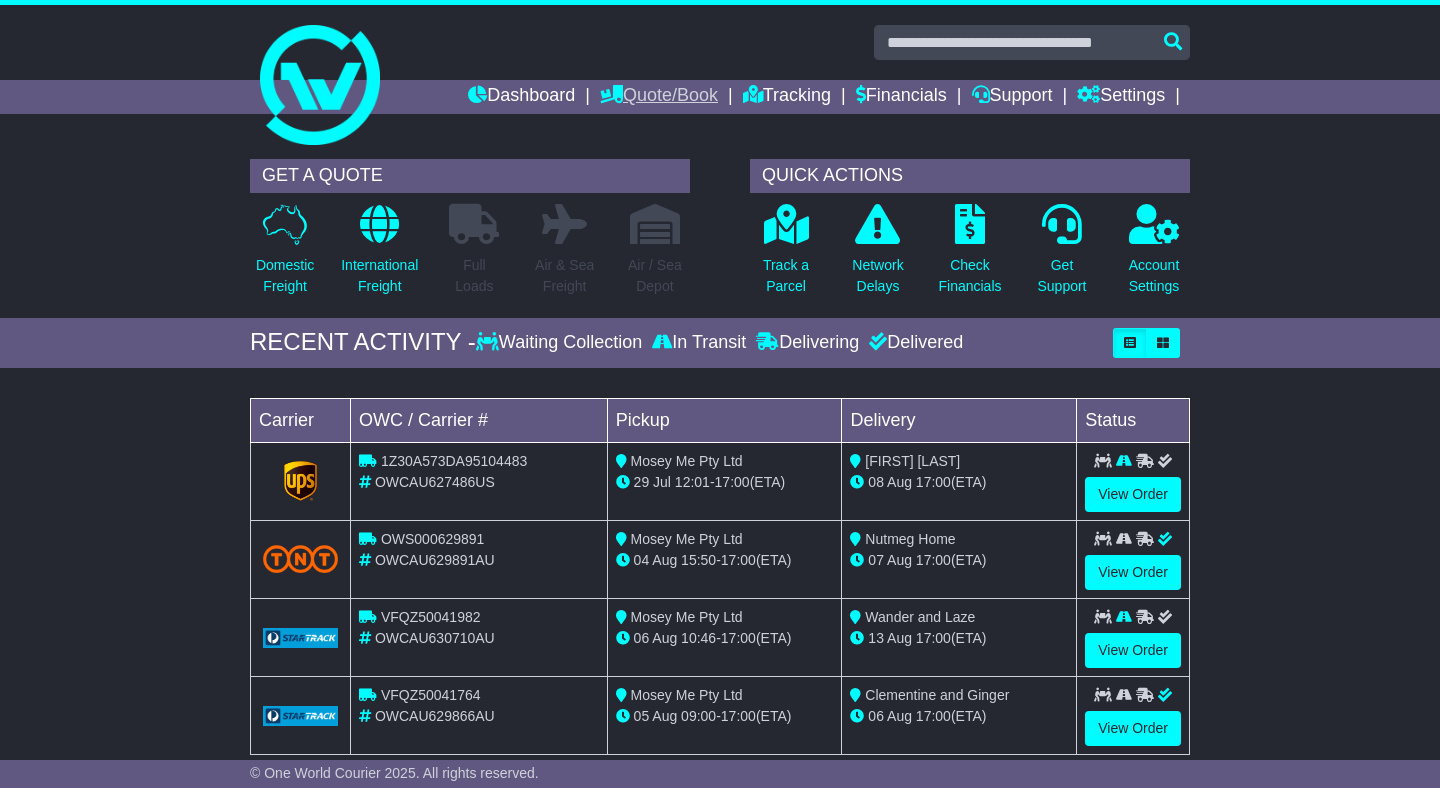 click on "Quote/Book" at bounding box center (659, 97) 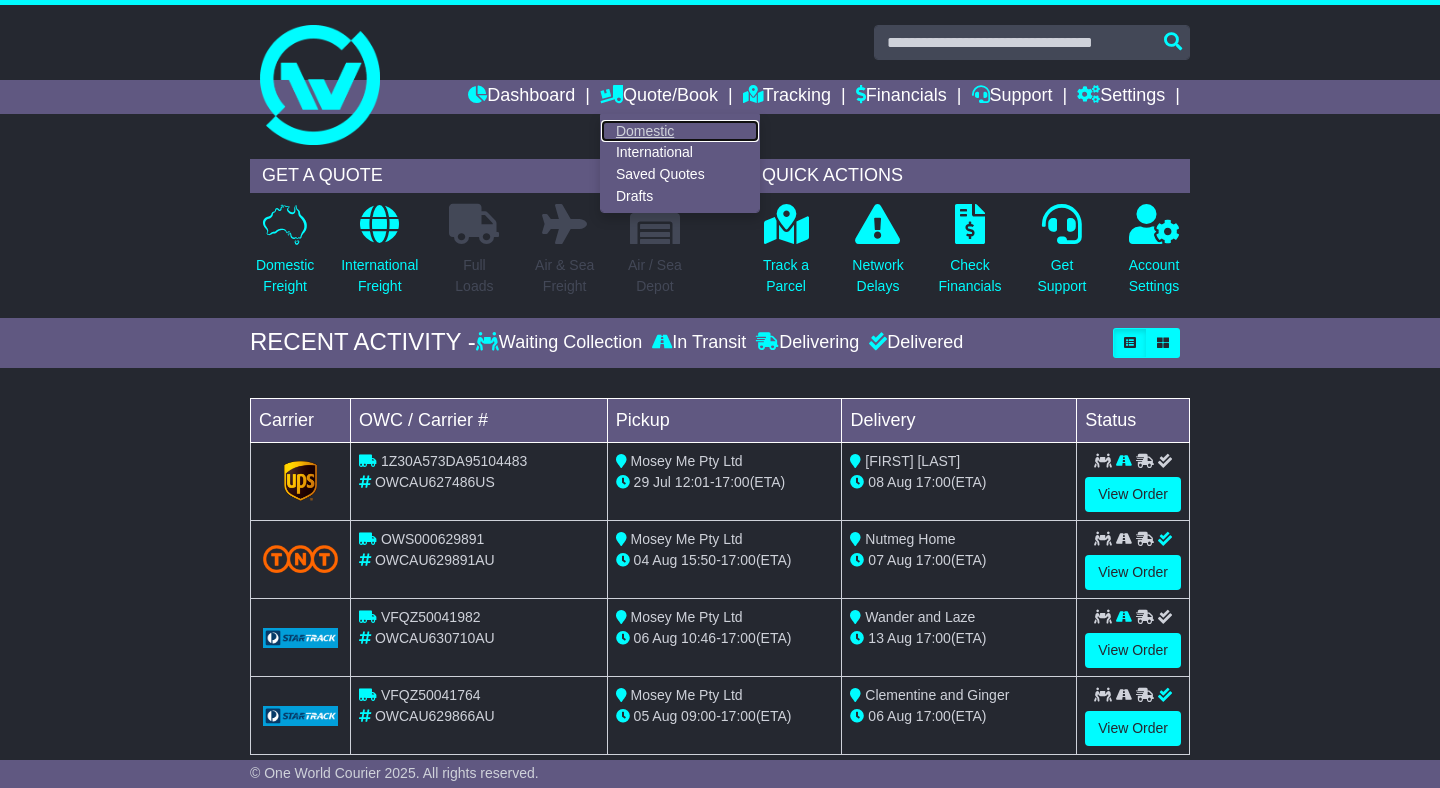 click on "Domestic" at bounding box center [680, 131] 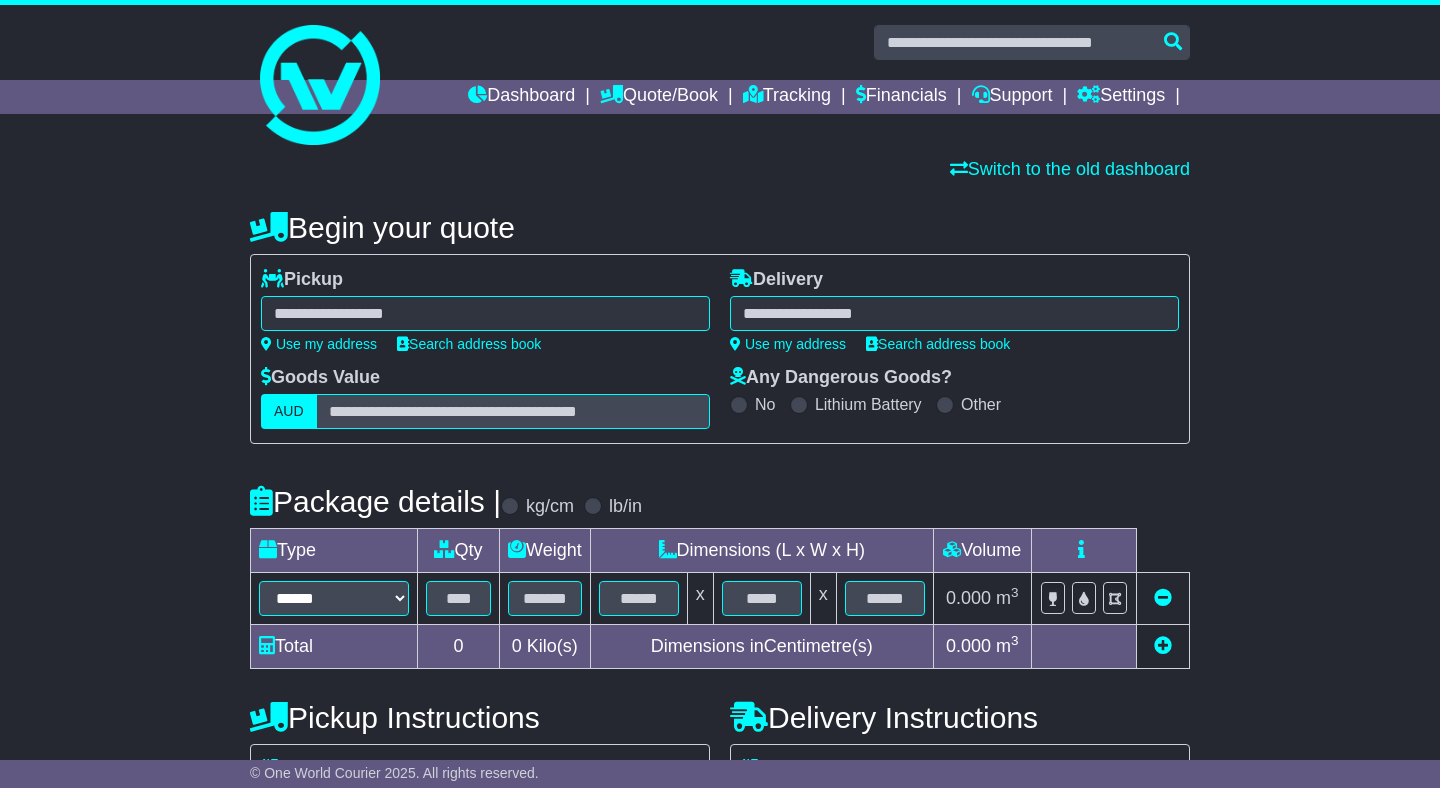 scroll, scrollTop: 0, scrollLeft: 0, axis: both 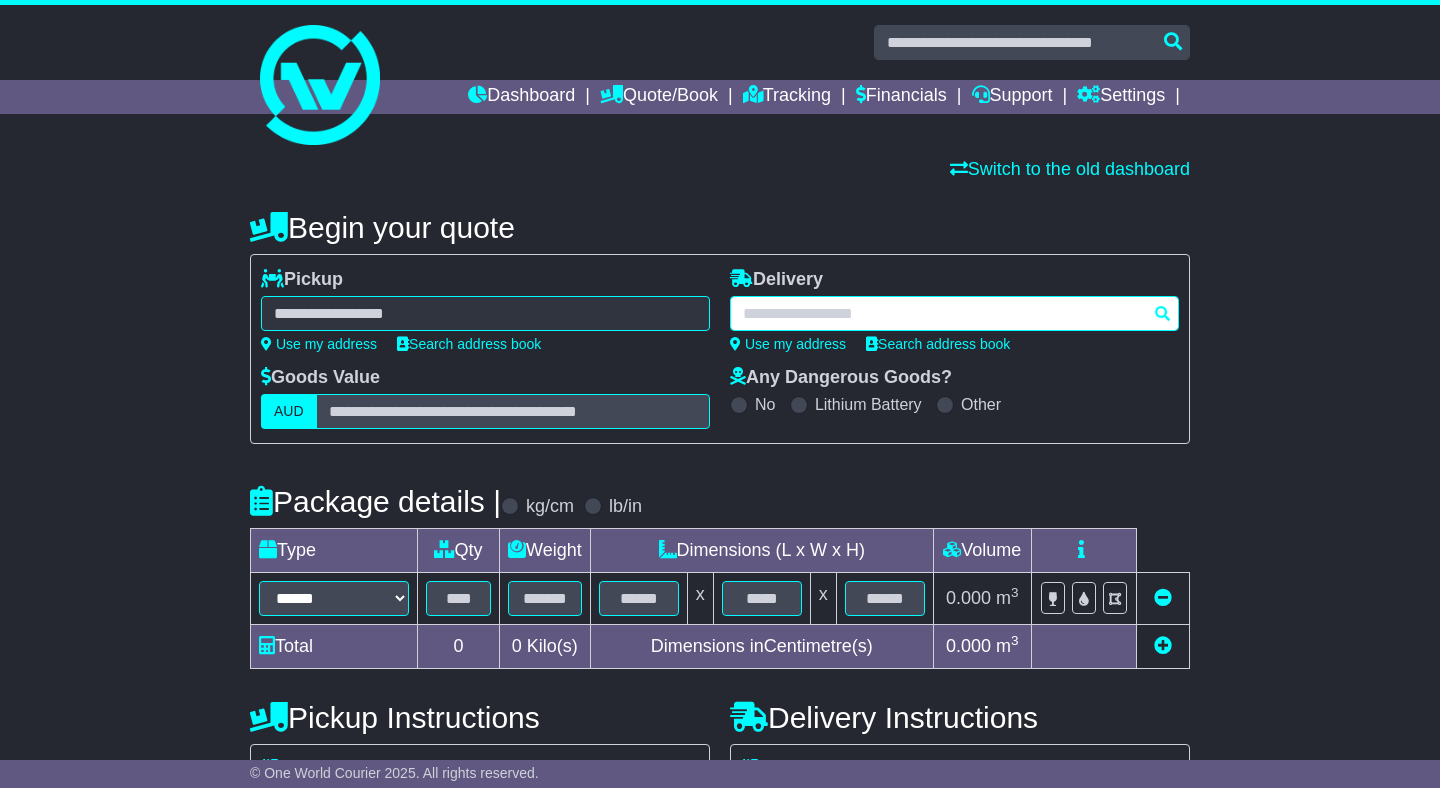click at bounding box center (954, 313) 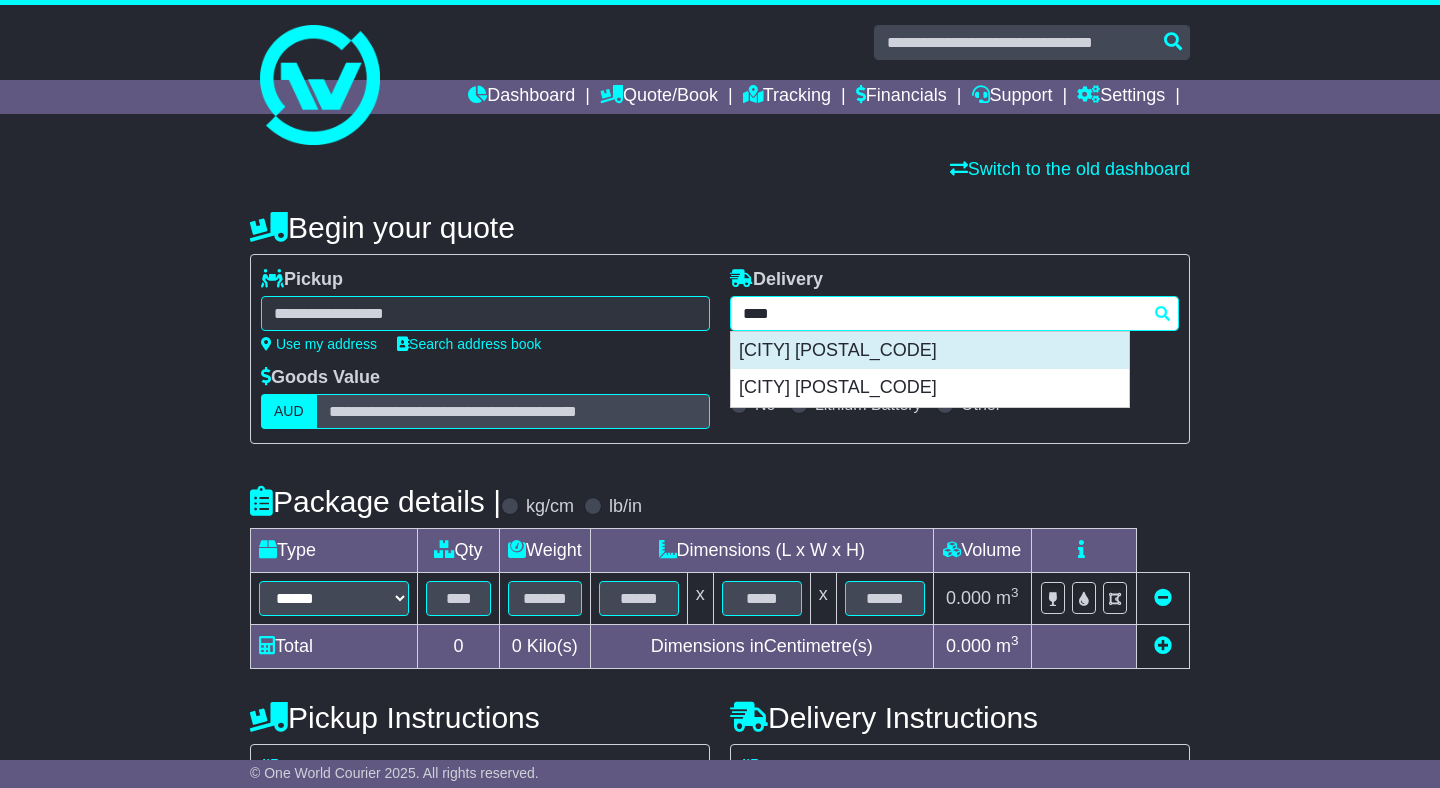 click on "MIDWAY POINT 7171" at bounding box center (930, 351) 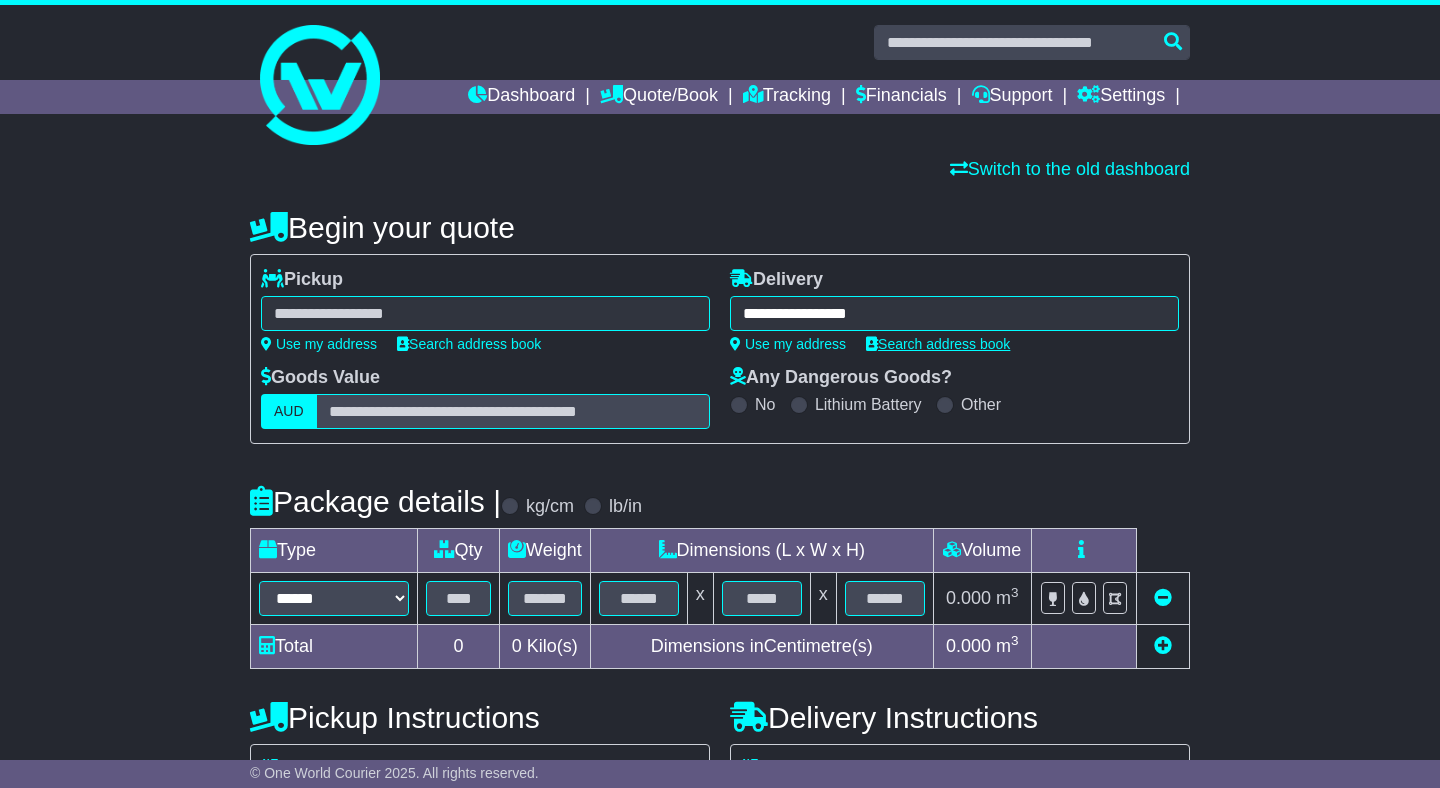 type on "**********" 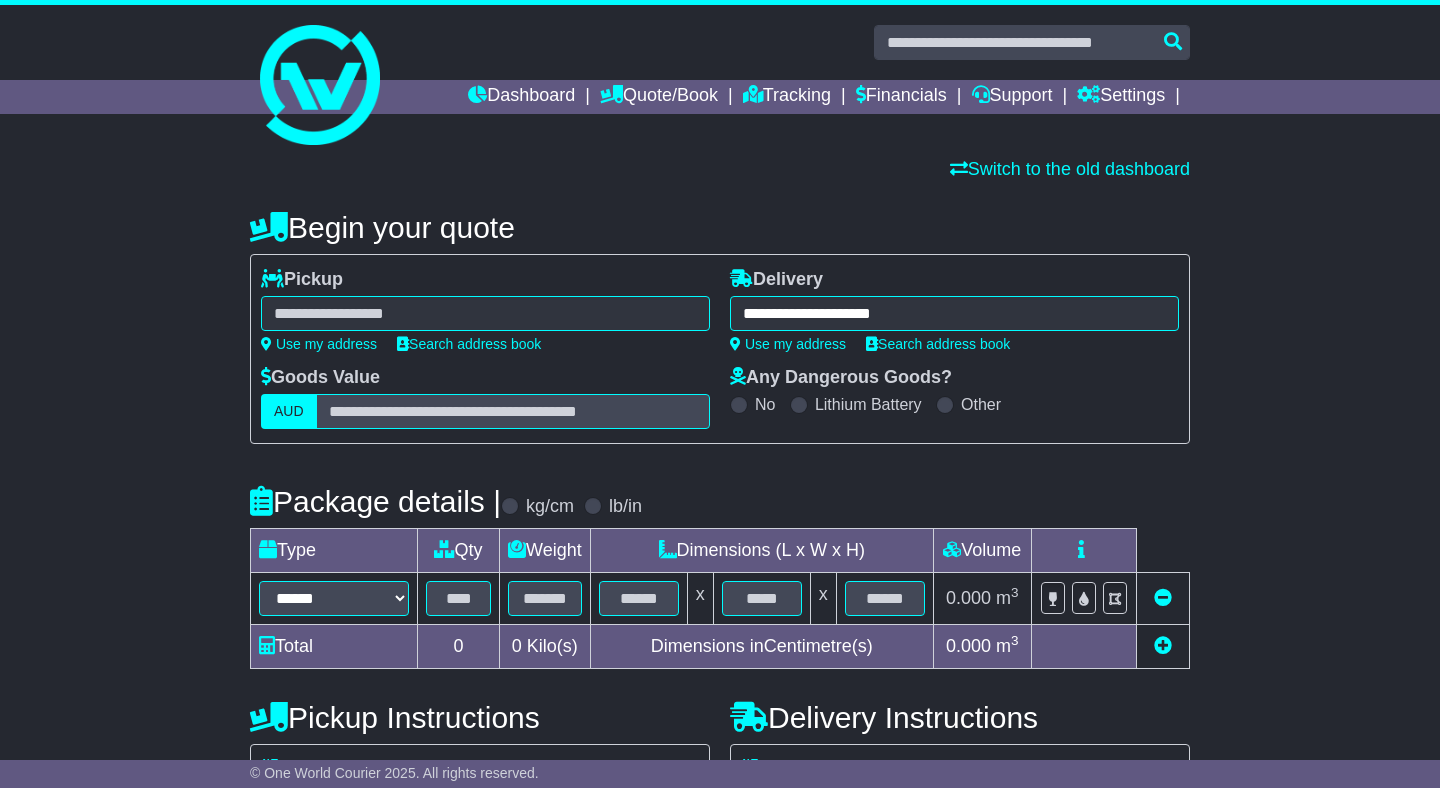 click at bounding box center (485, 313) 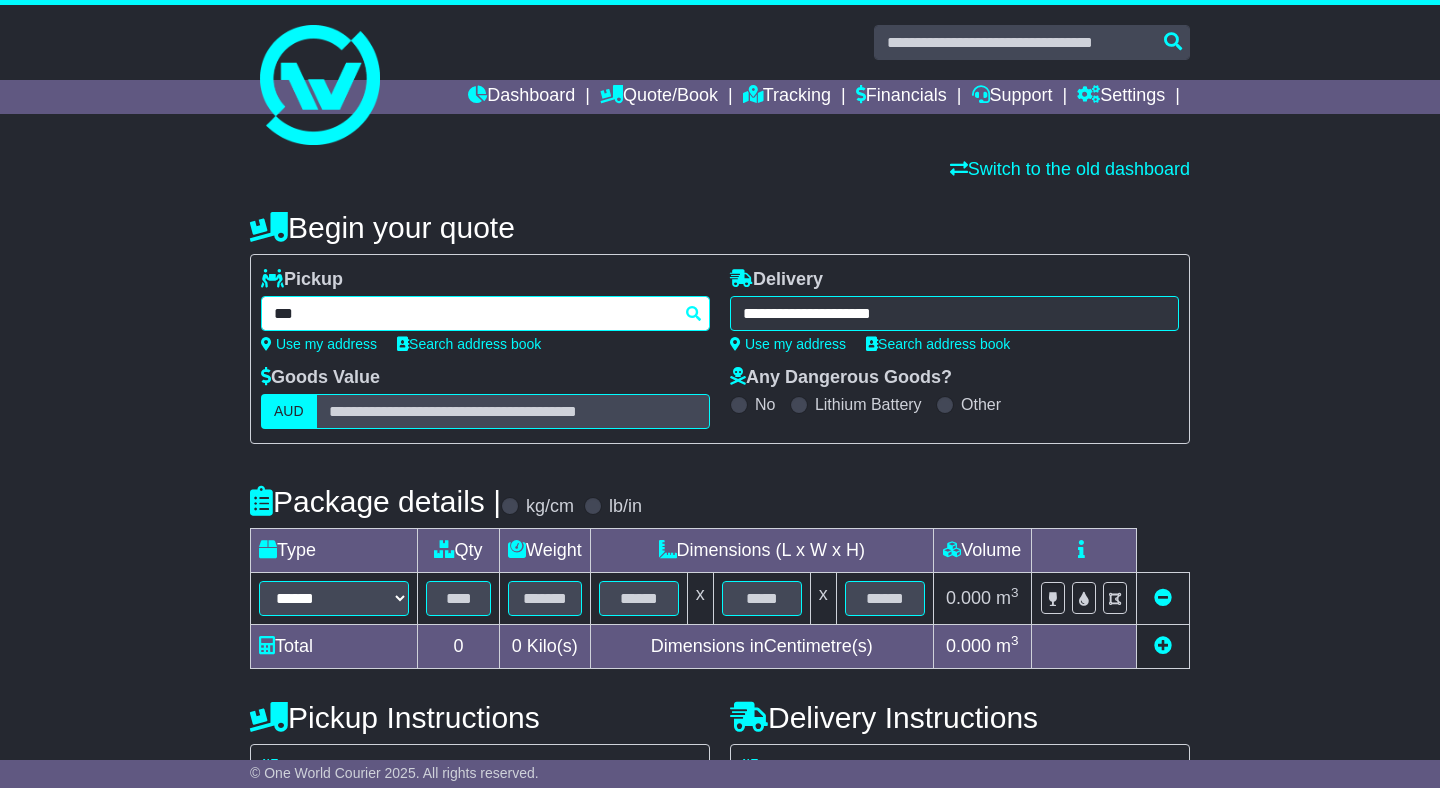 type on "****" 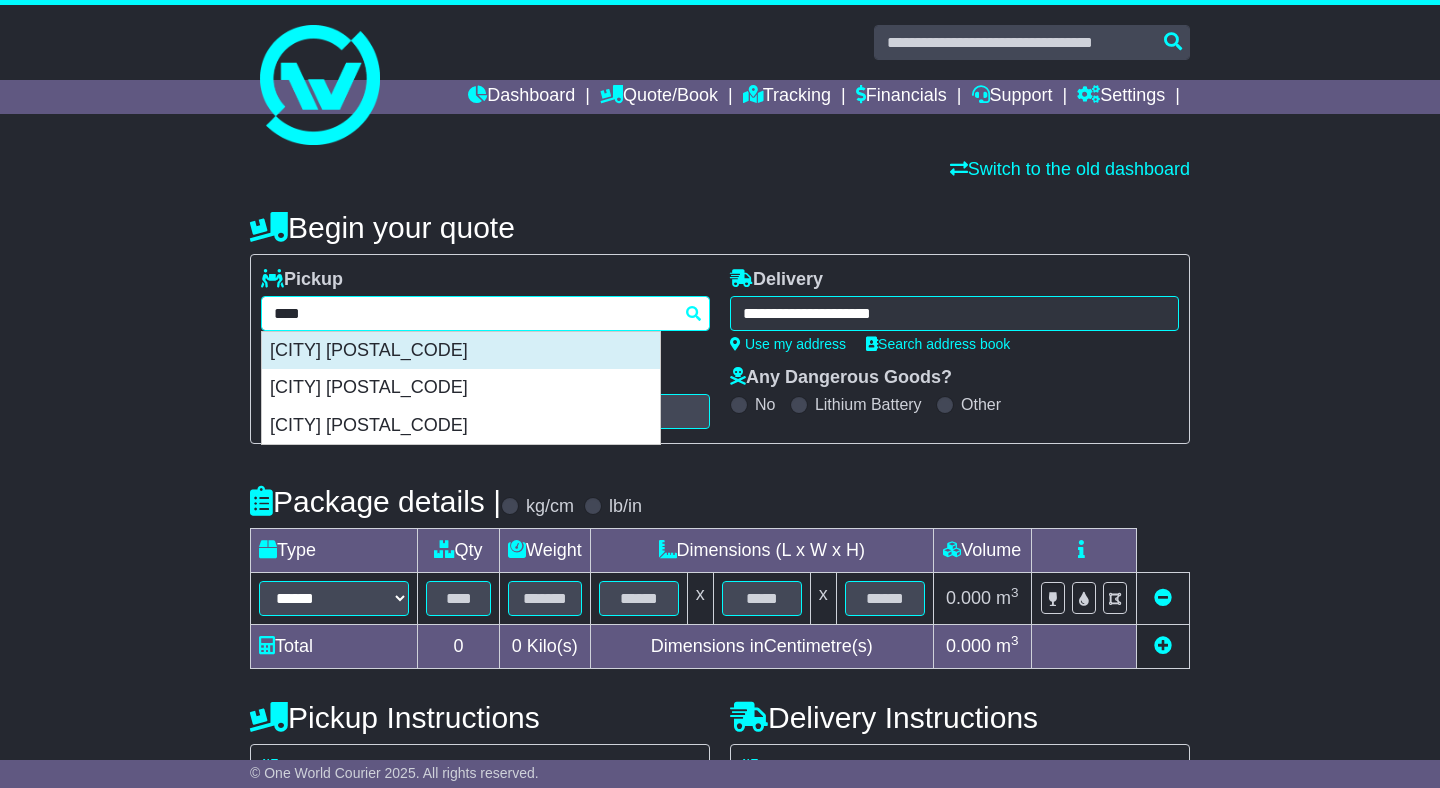 click on "BRUNSWICK 3056" at bounding box center [461, 351] 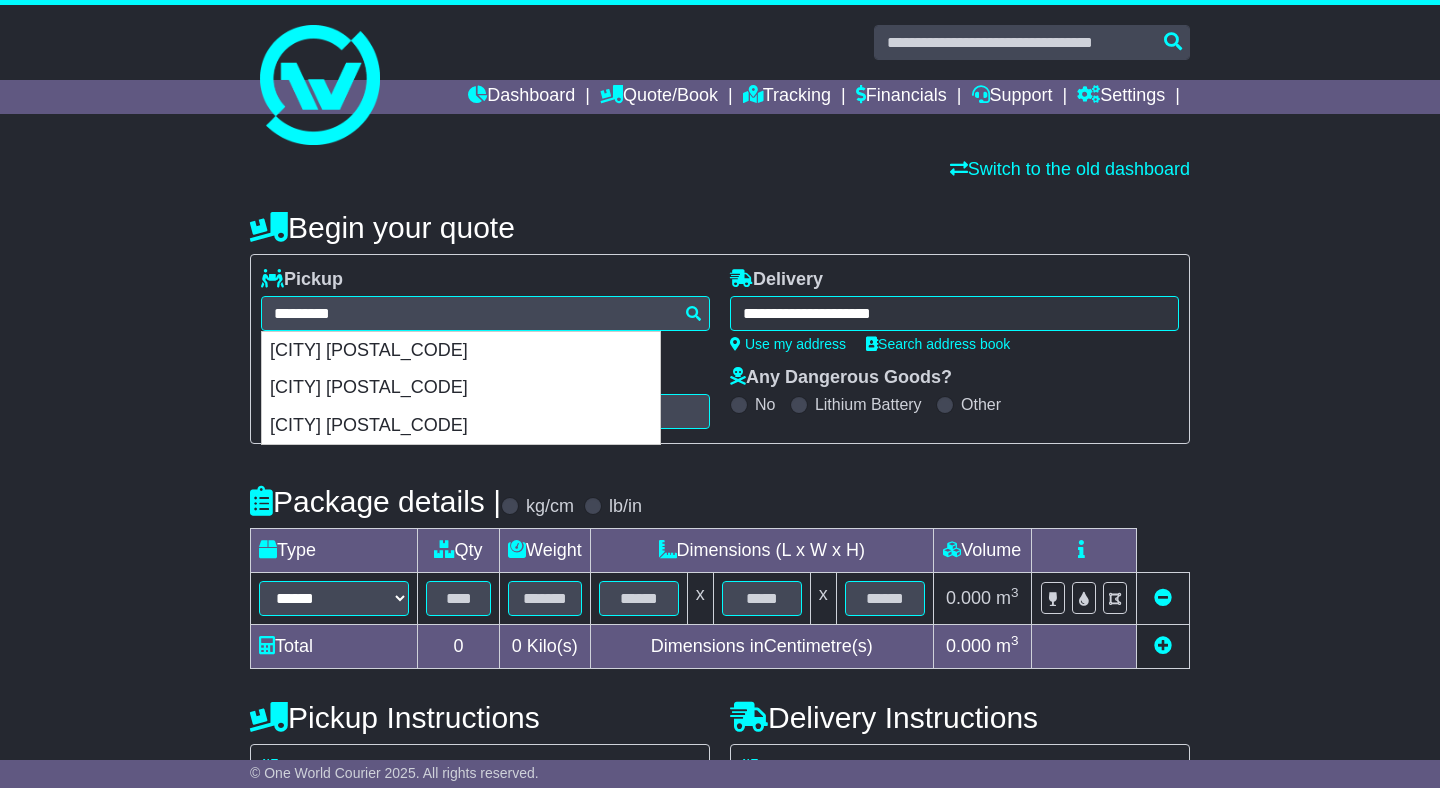 type on "**********" 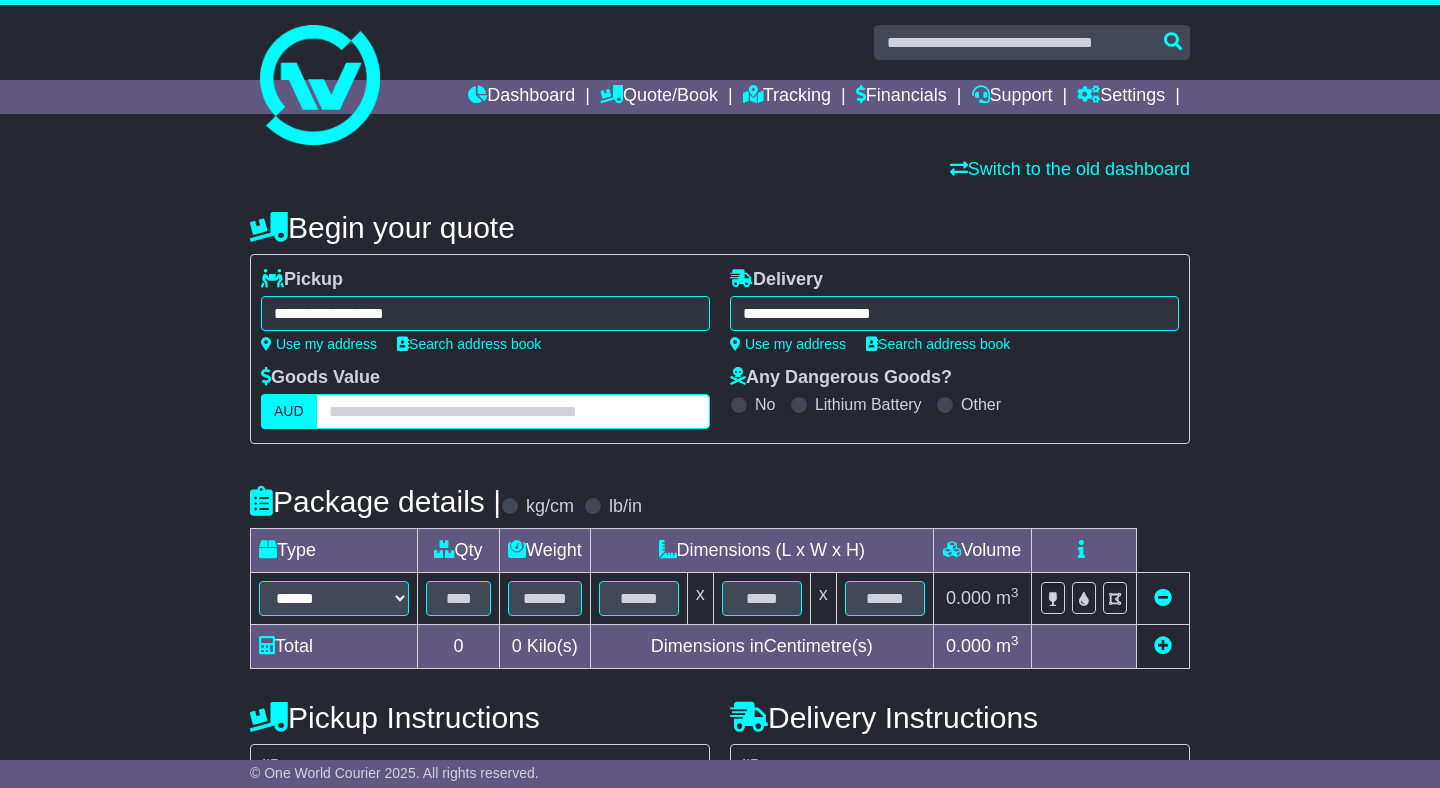 click at bounding box center (513, 411) 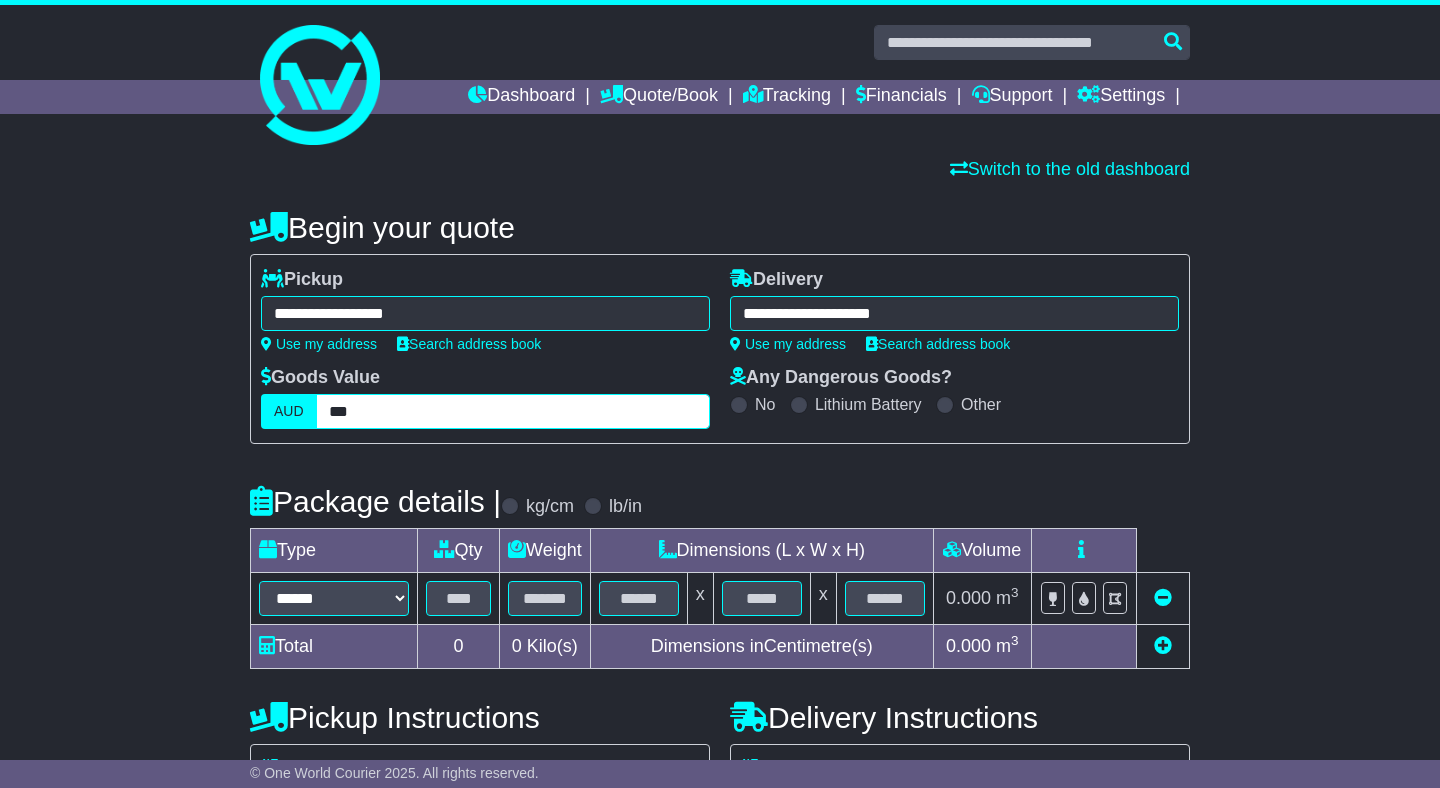 type on "***" 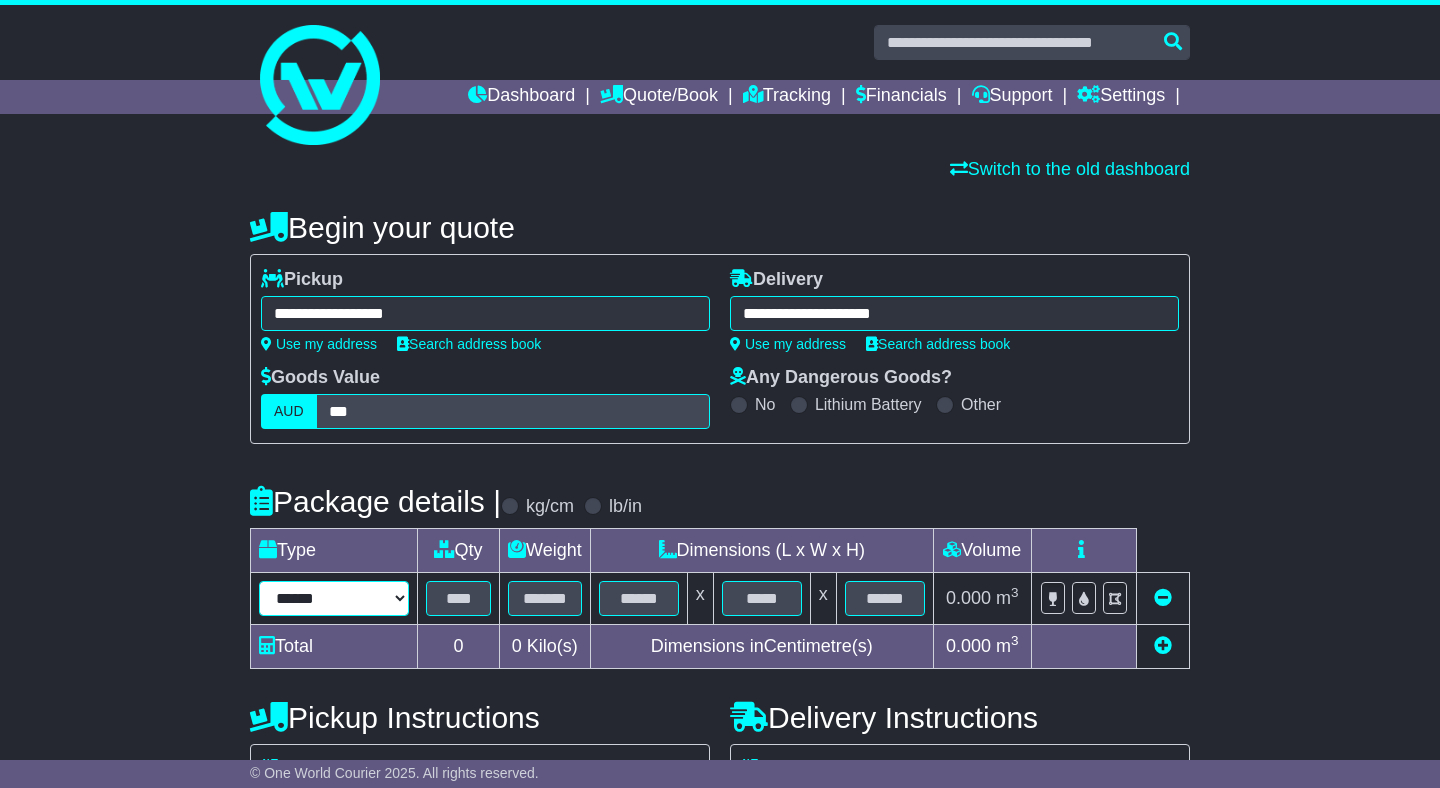 click on "****** ****** *** ******** ***** **** **** ****** *** *******" at bounding box center [334, 598] 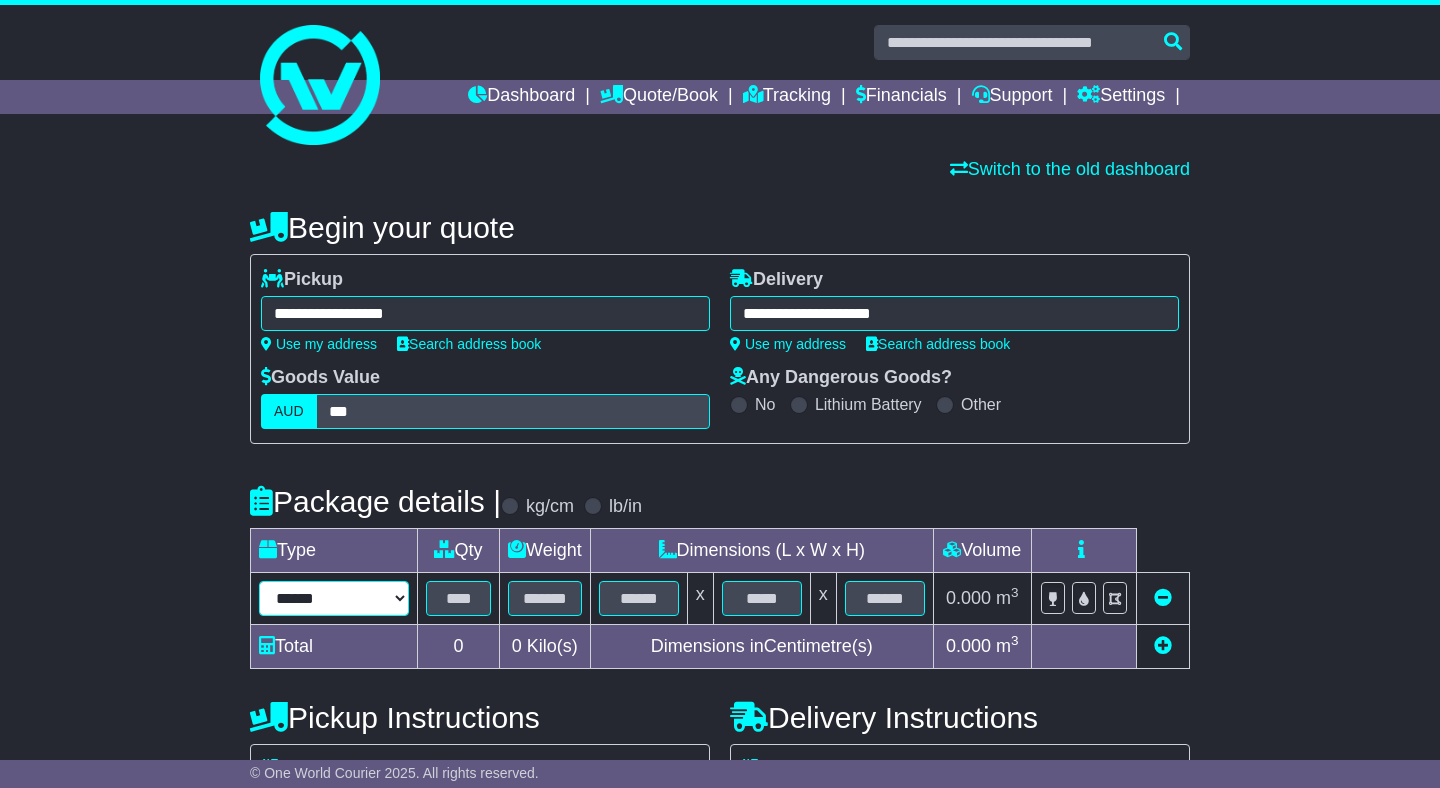 select on "****" 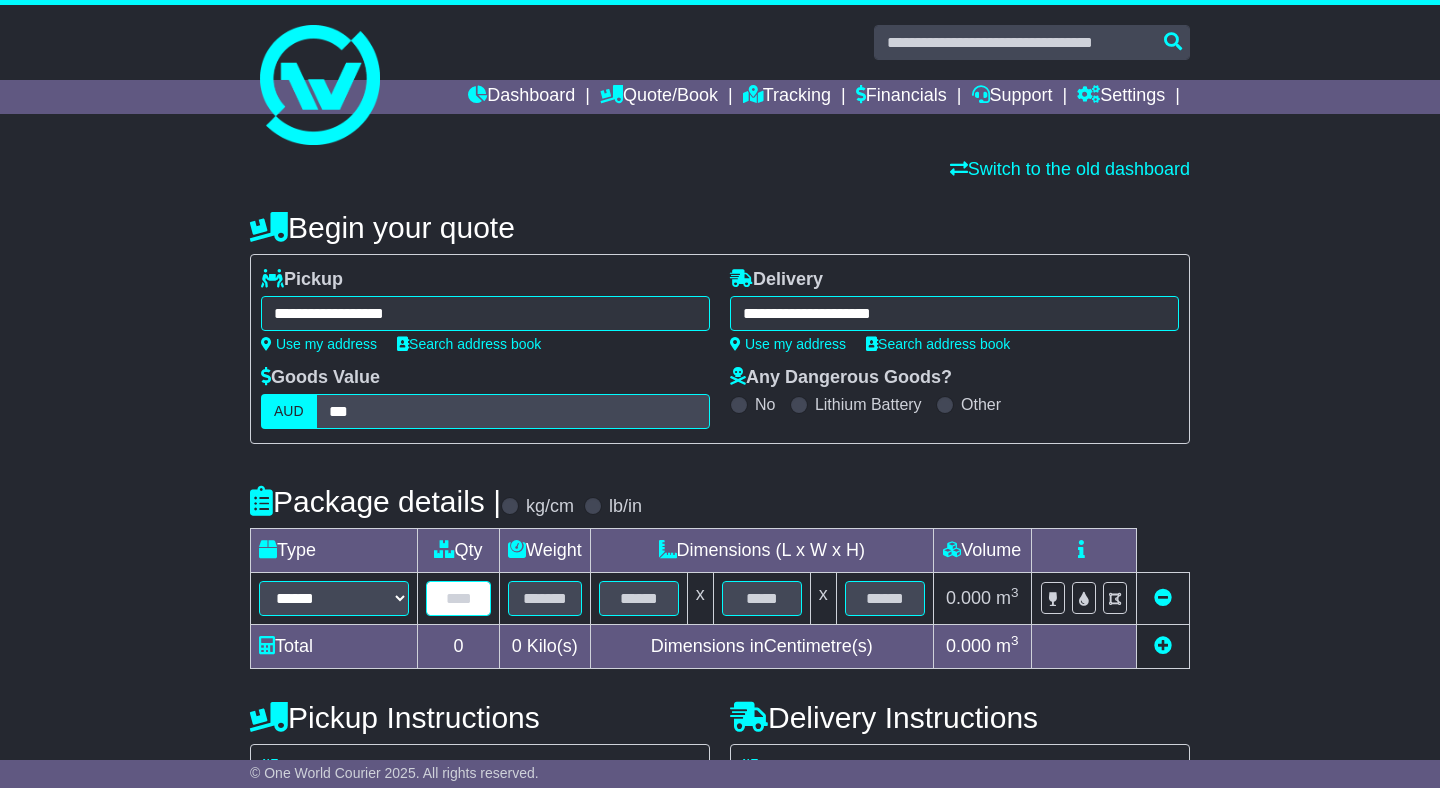 click at bounding box center [458, 598] 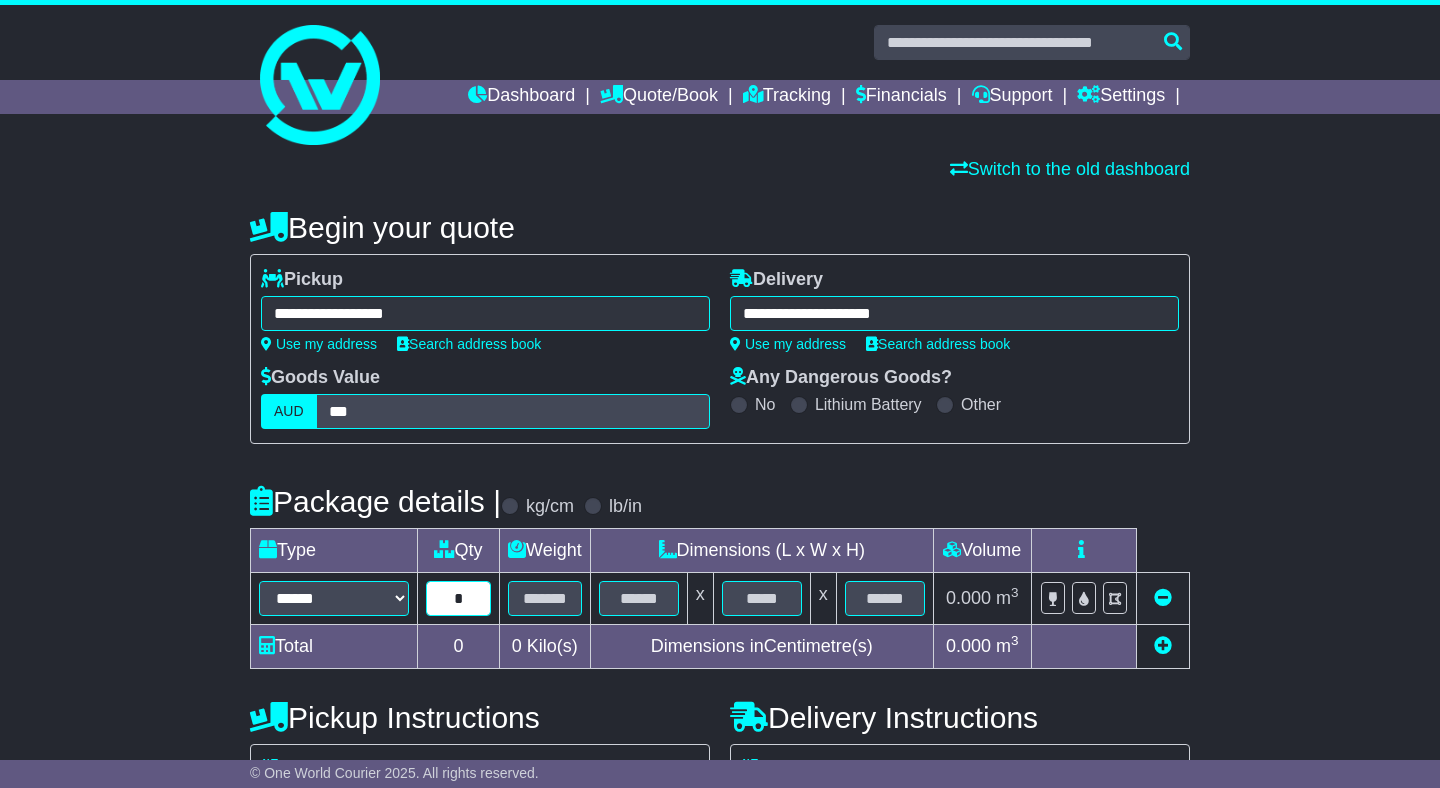 type on "*" 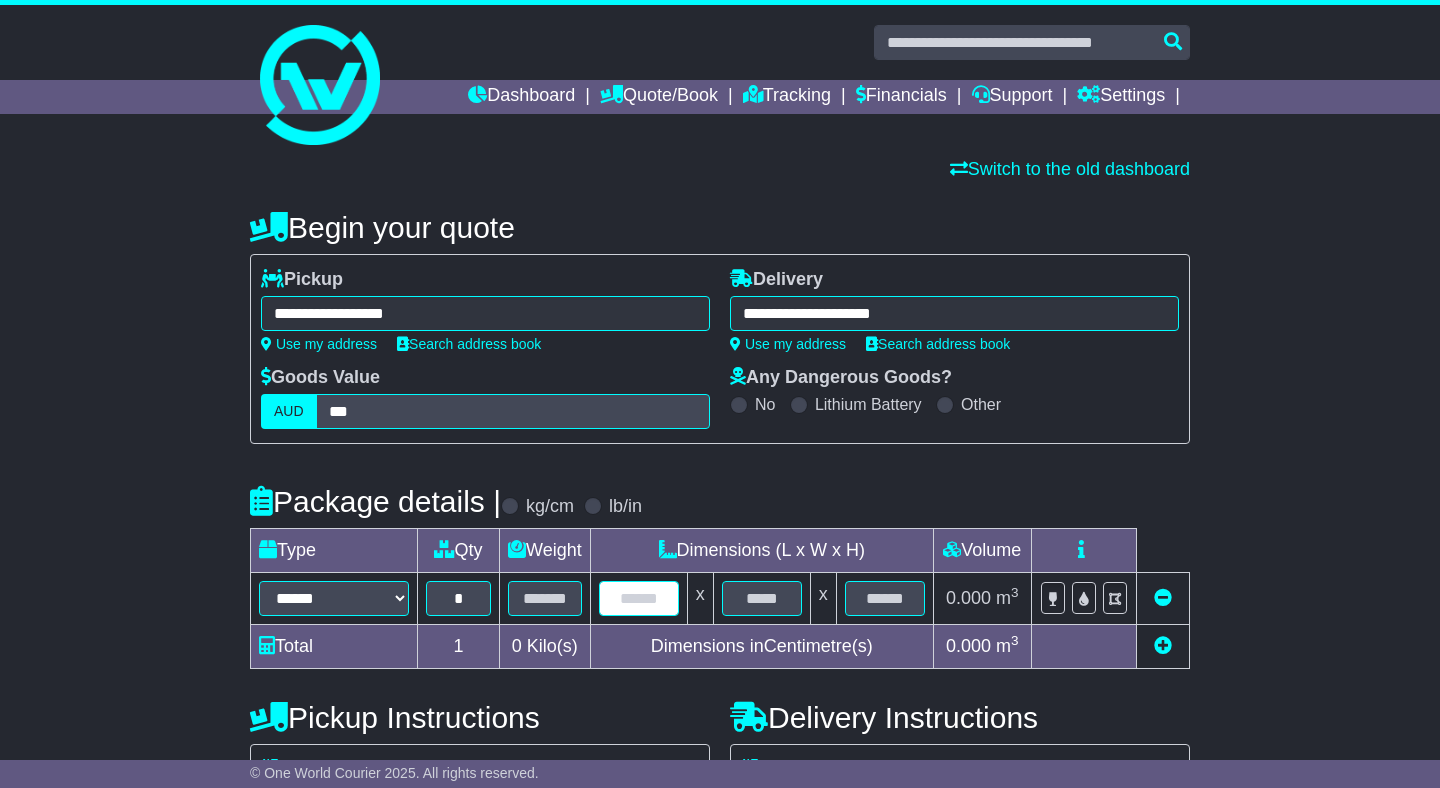 click at bounding box center (639, 598) 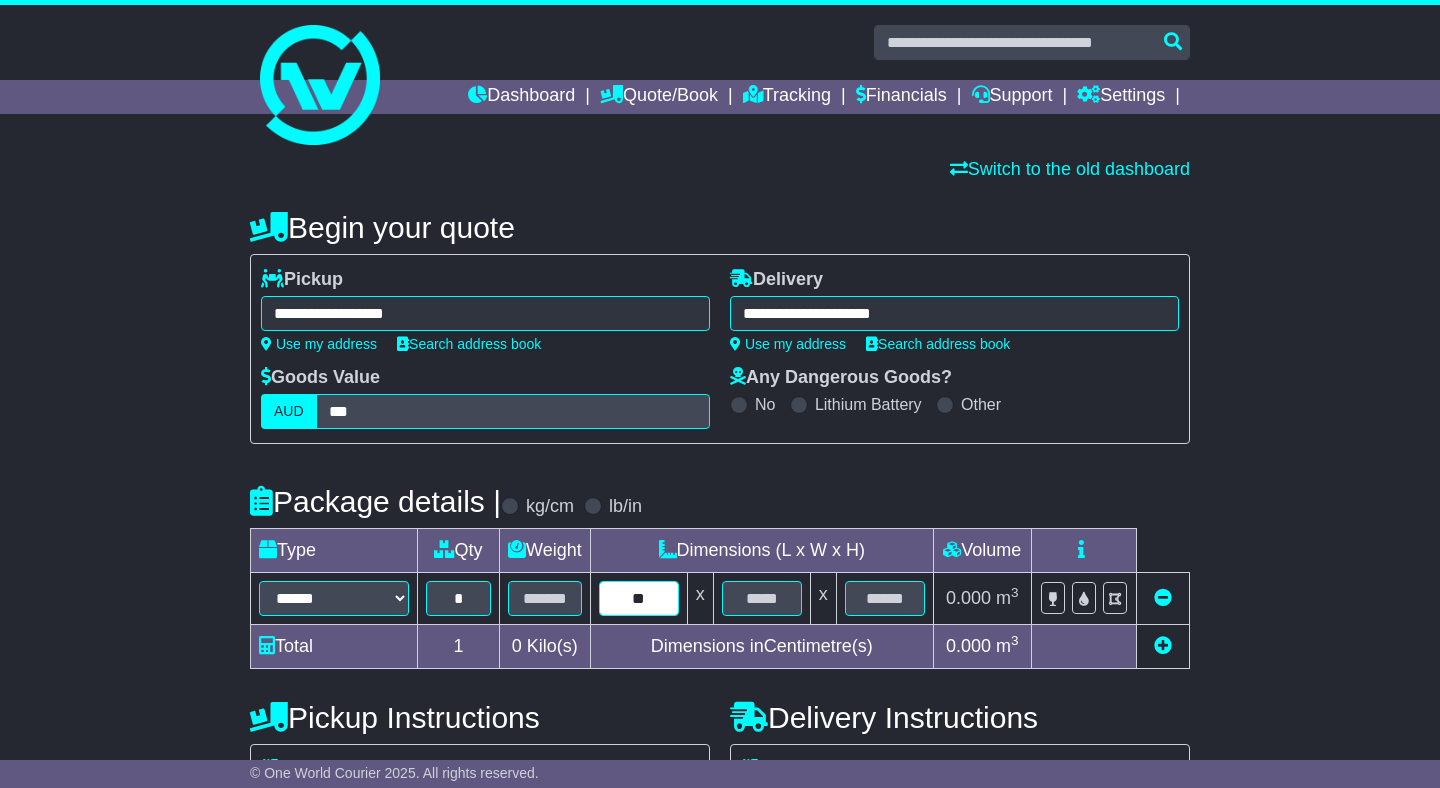 type on "**" 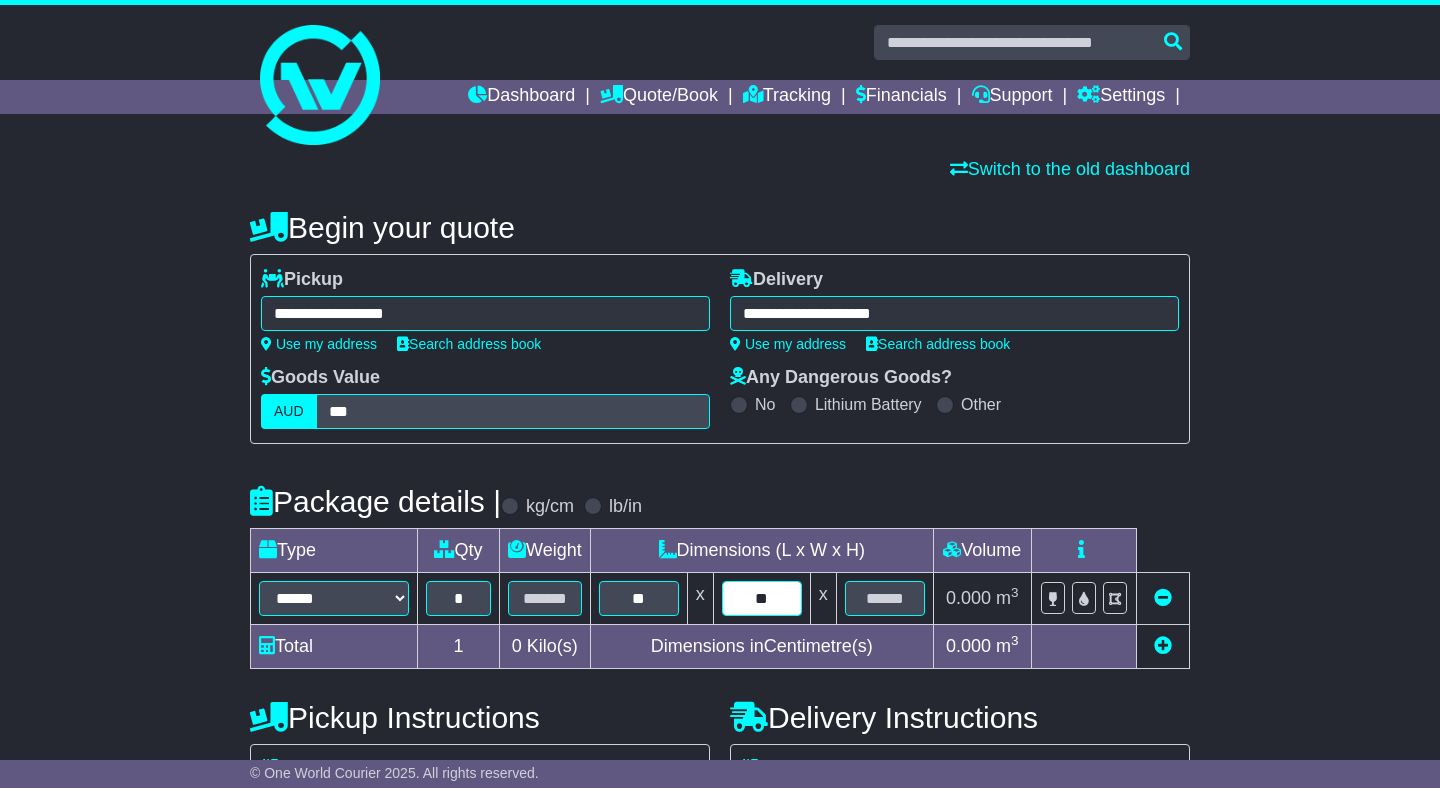 type on "**" 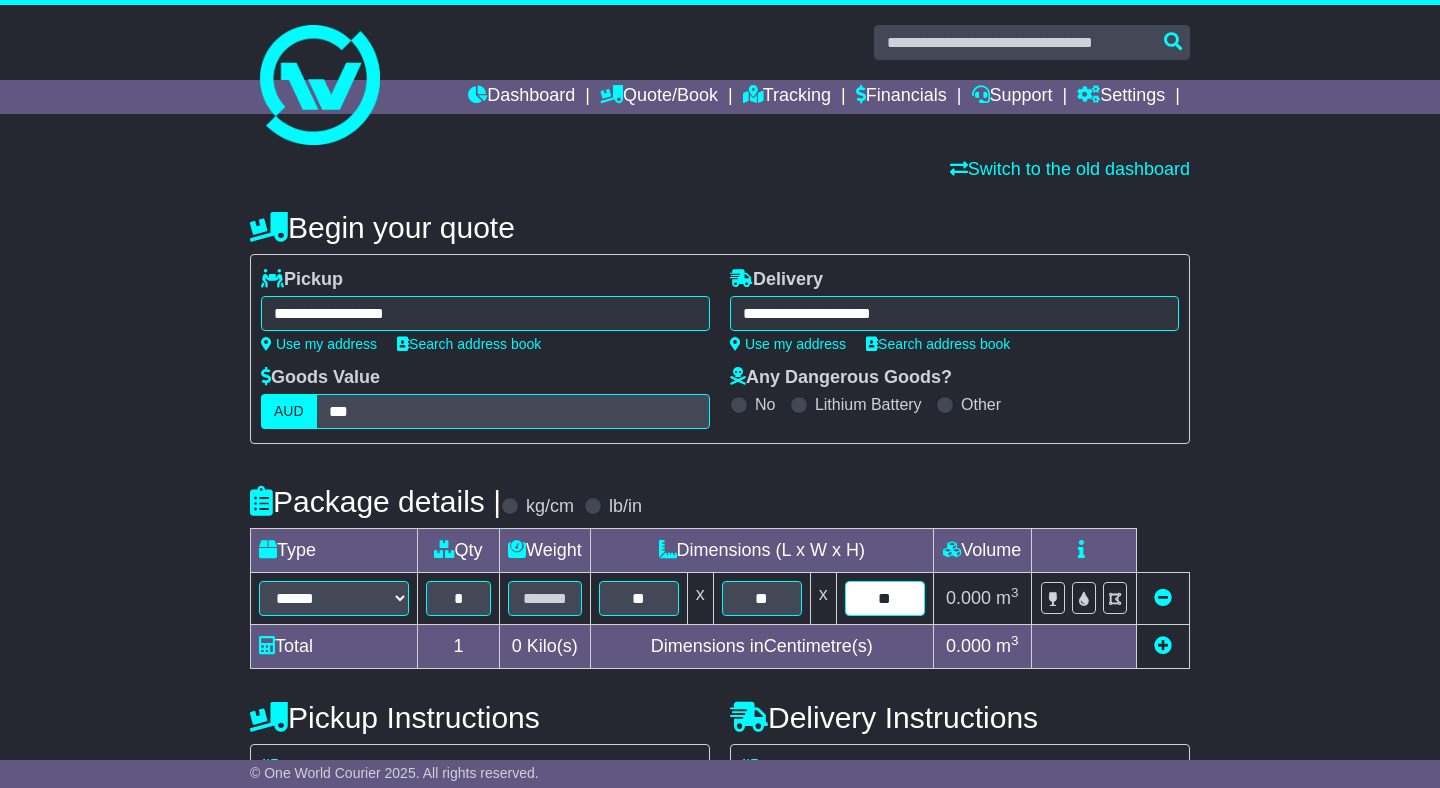 type on "**" 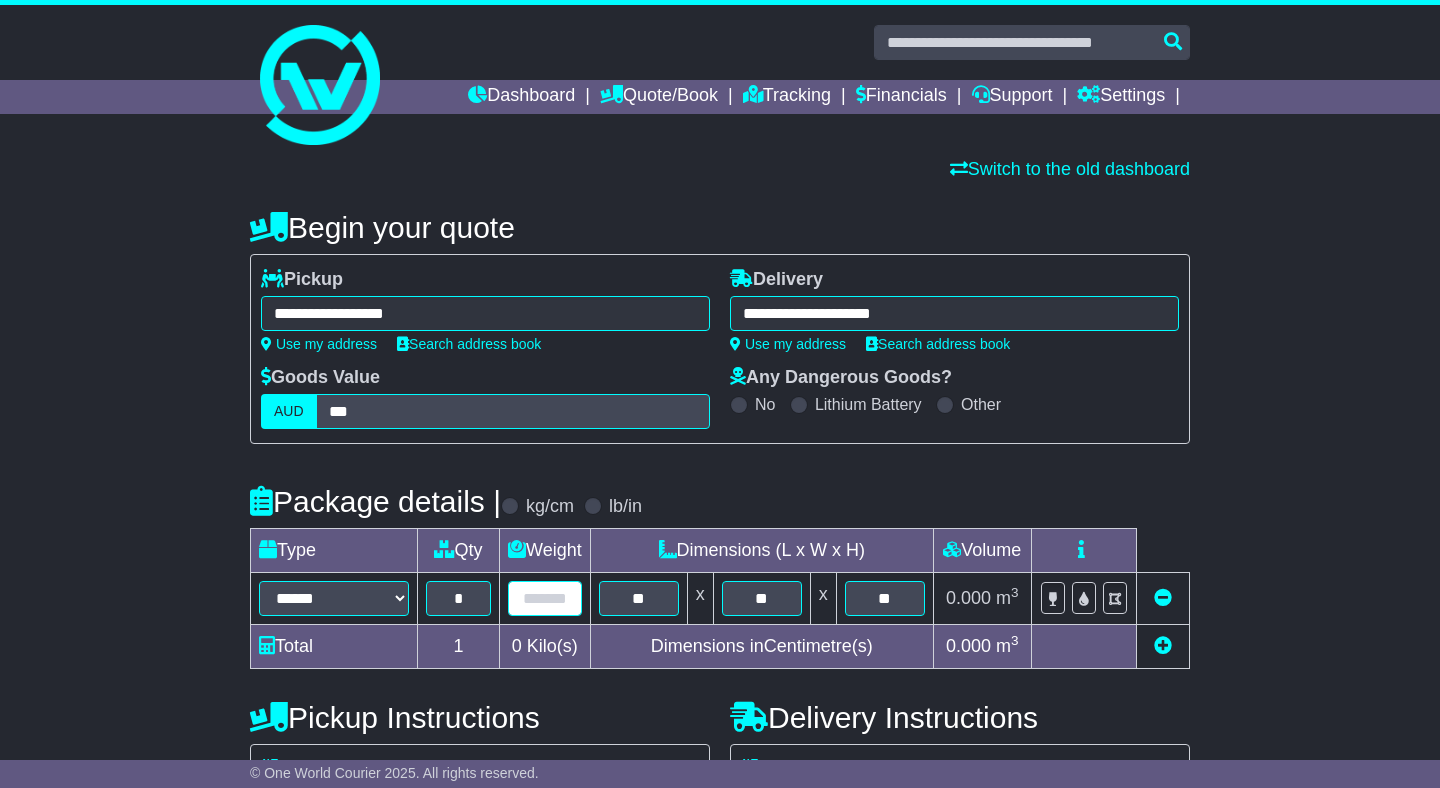 click at bounding box center [545, 598] 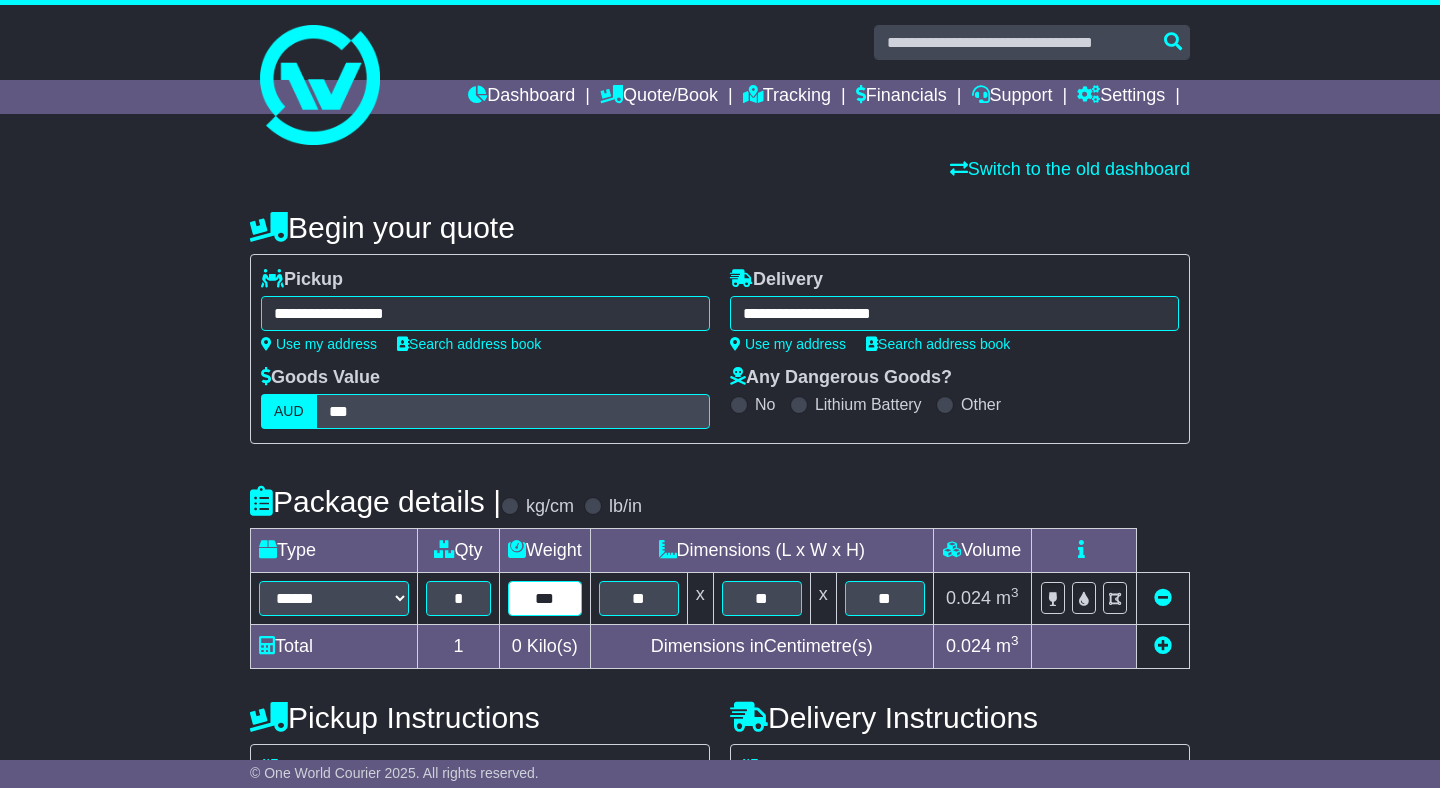 type on "***" 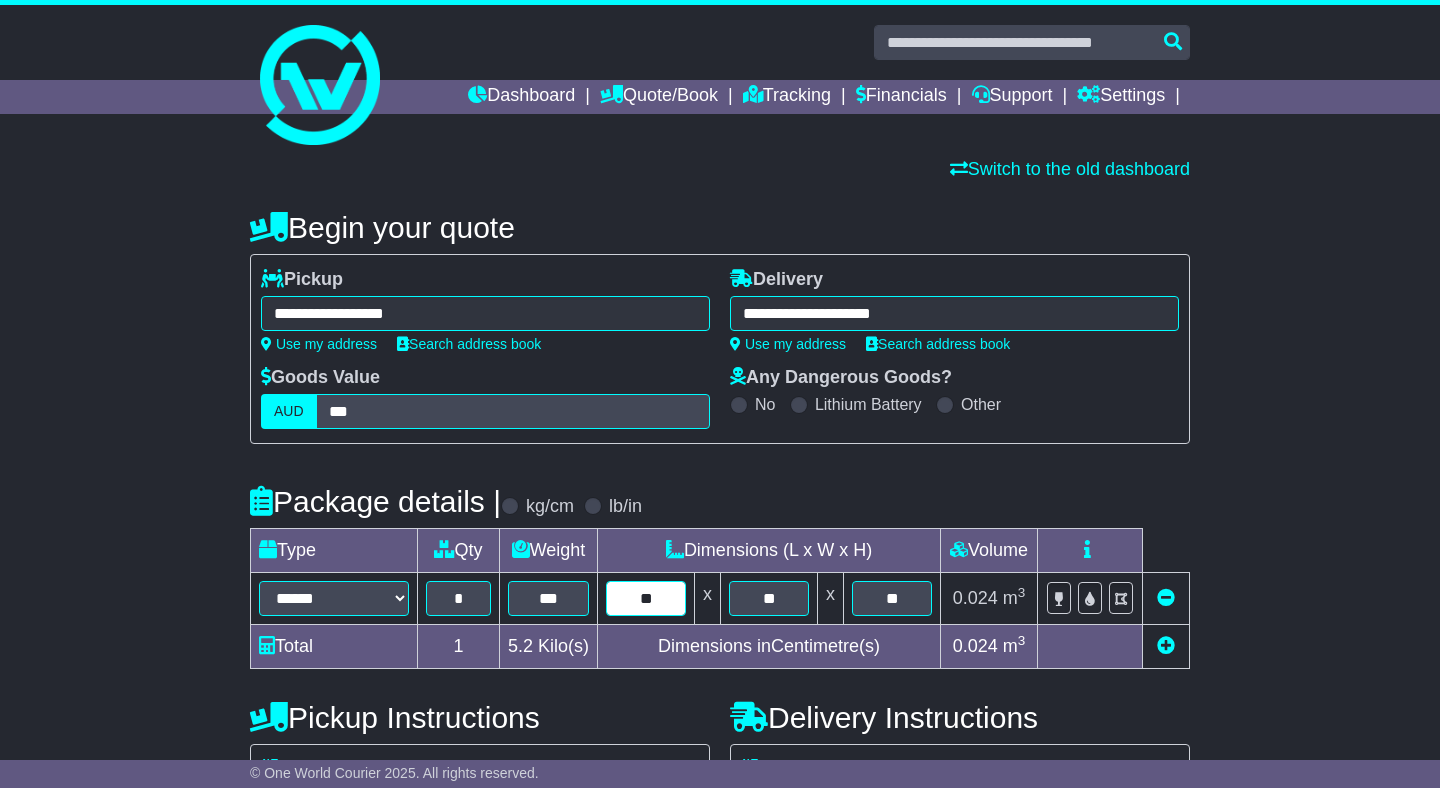 click on "**" at bounding box center (646, 598) 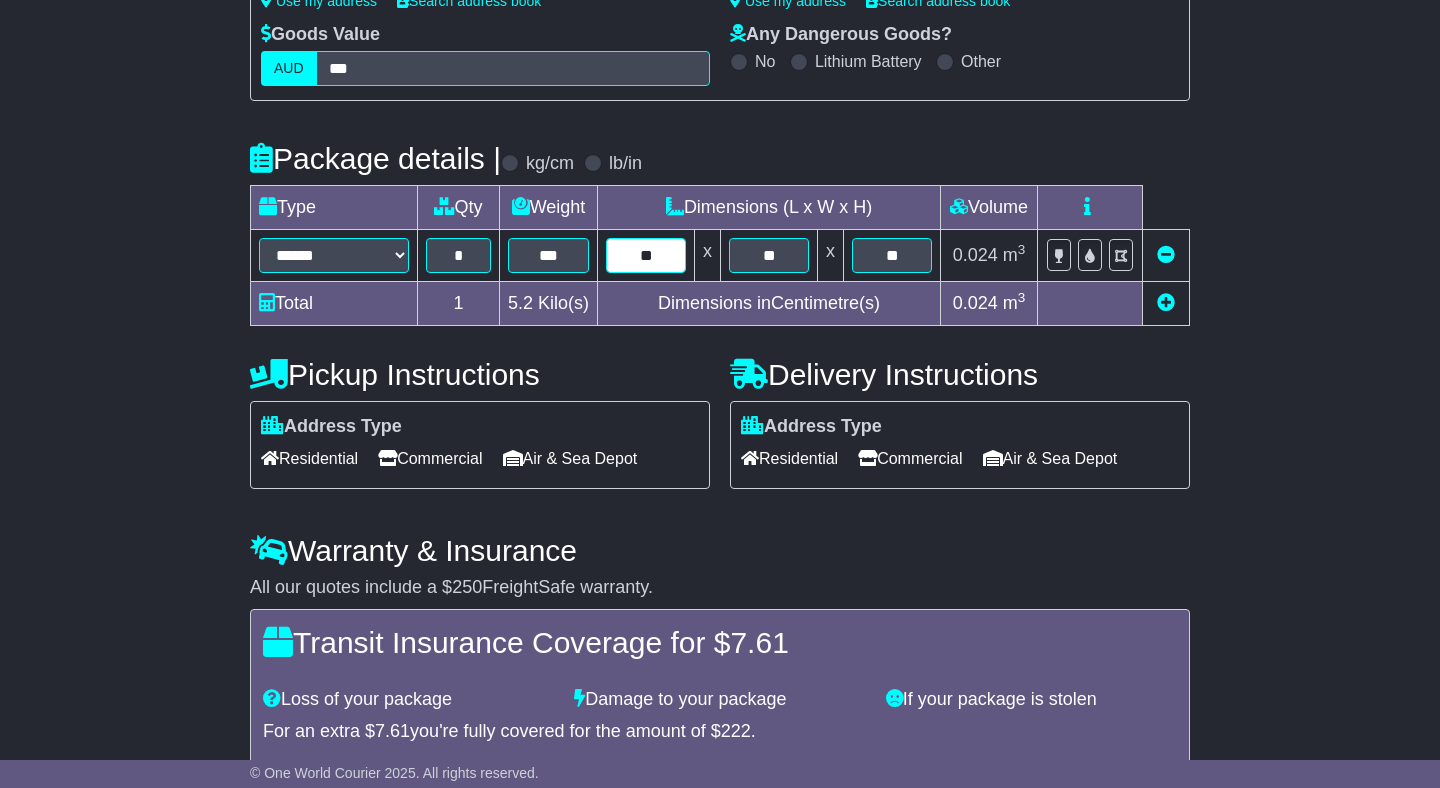 scroll, scrollTop: 352, scrollLeft: 0, axis: vertical 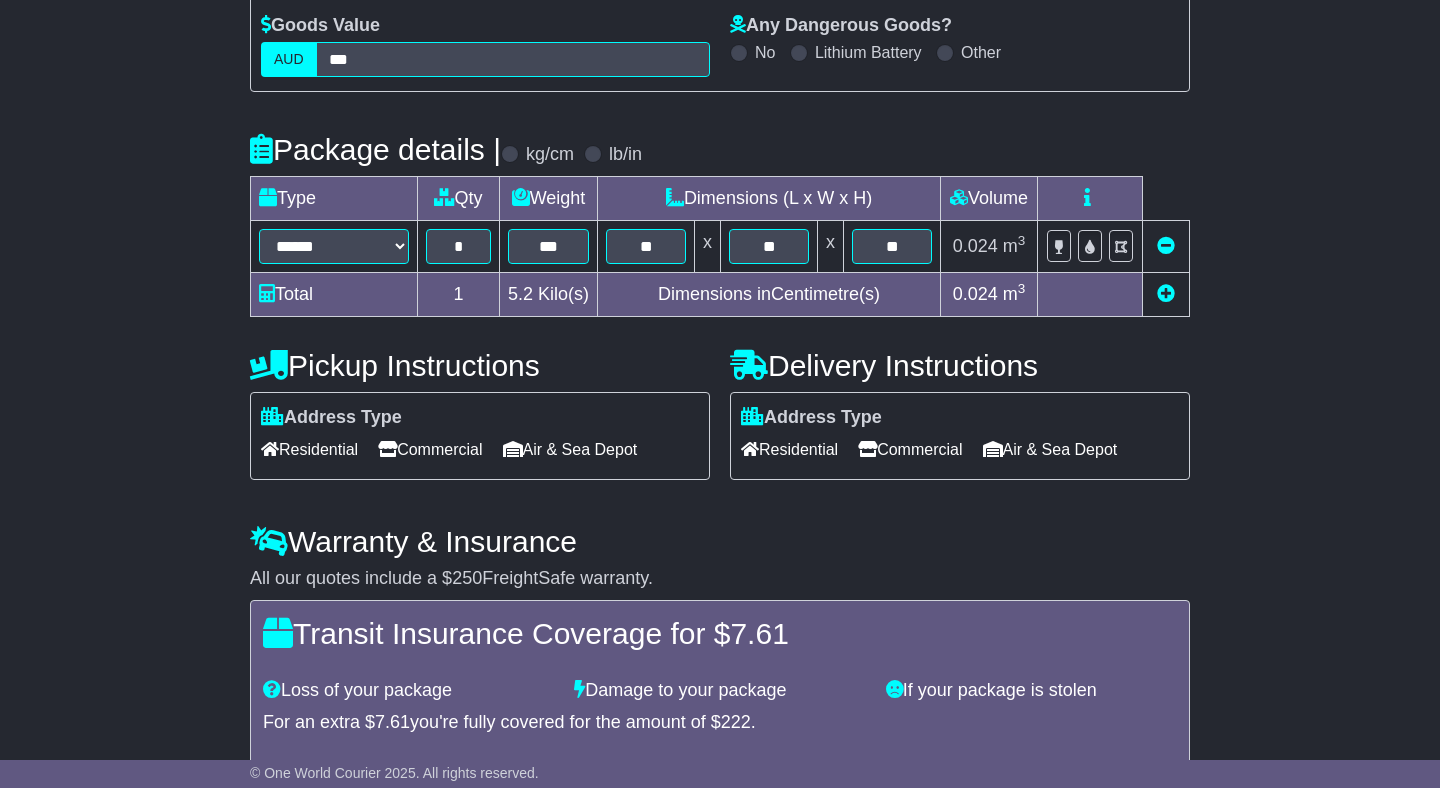 click on "Commercial" at bounding box center (430, 449) 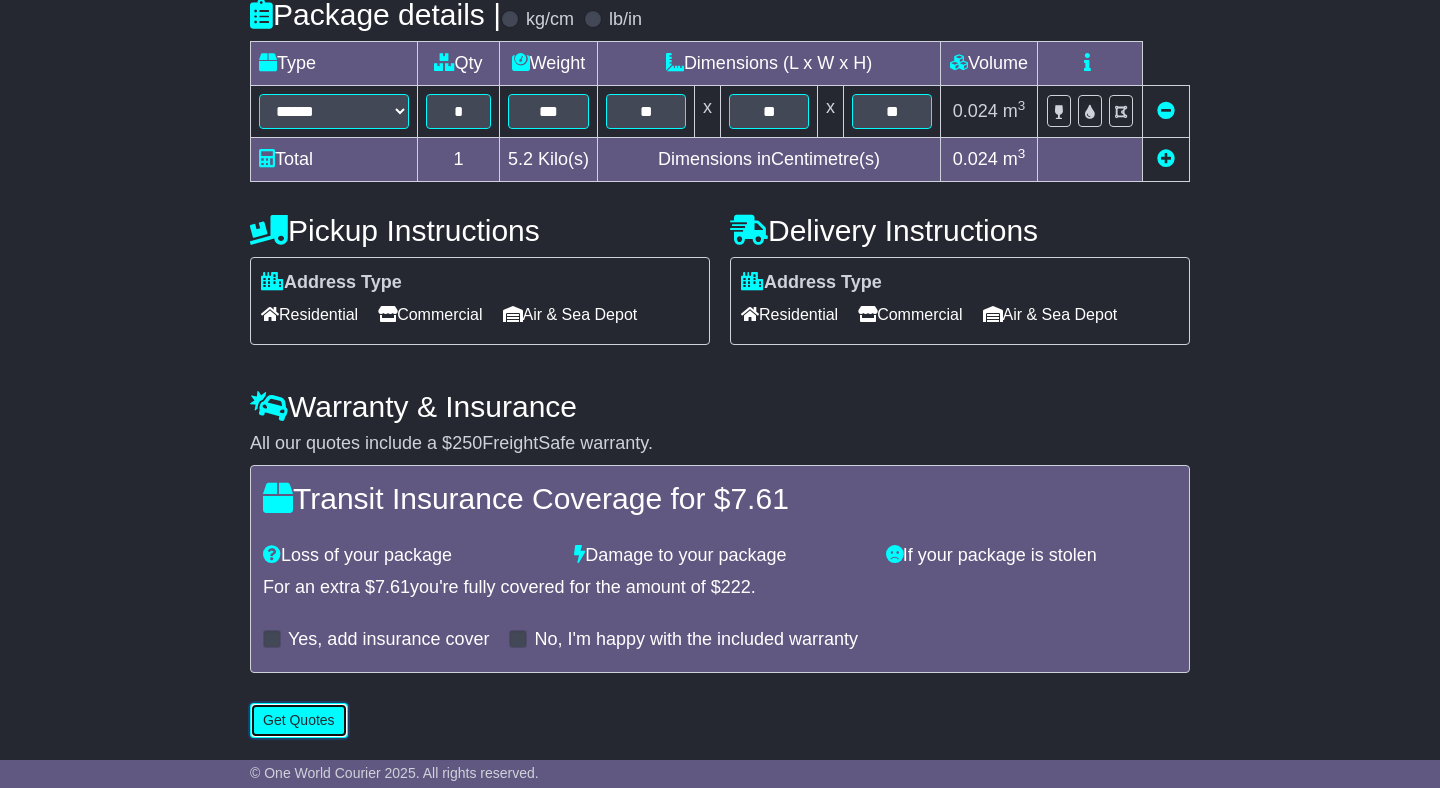 click on "Get Quotes" at bounding box center [299, 720] 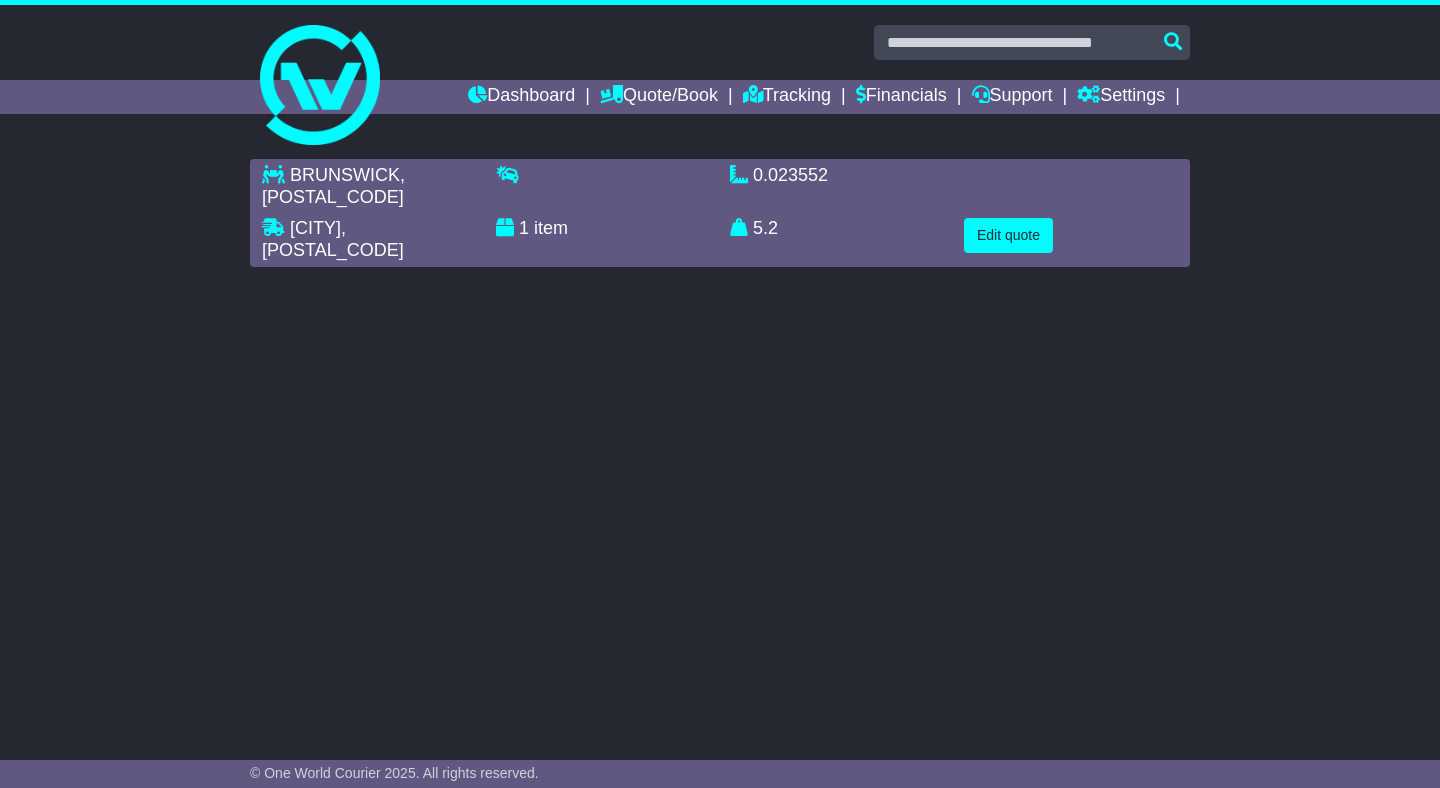 scroll, scrollTop: 0, scrollLeft: 0, axis: both 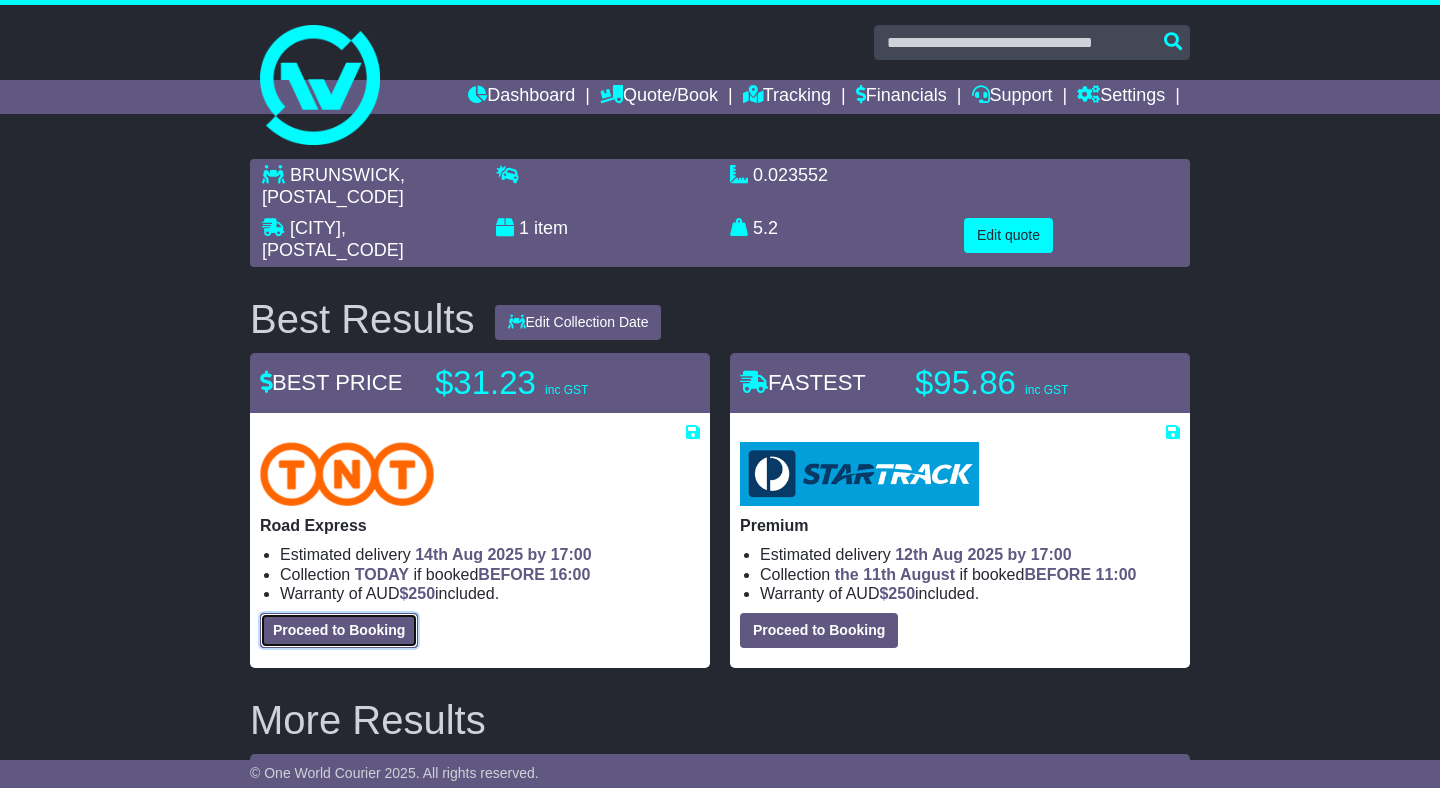 click on "Proceed to Booking" at bounding box center [339, 630] 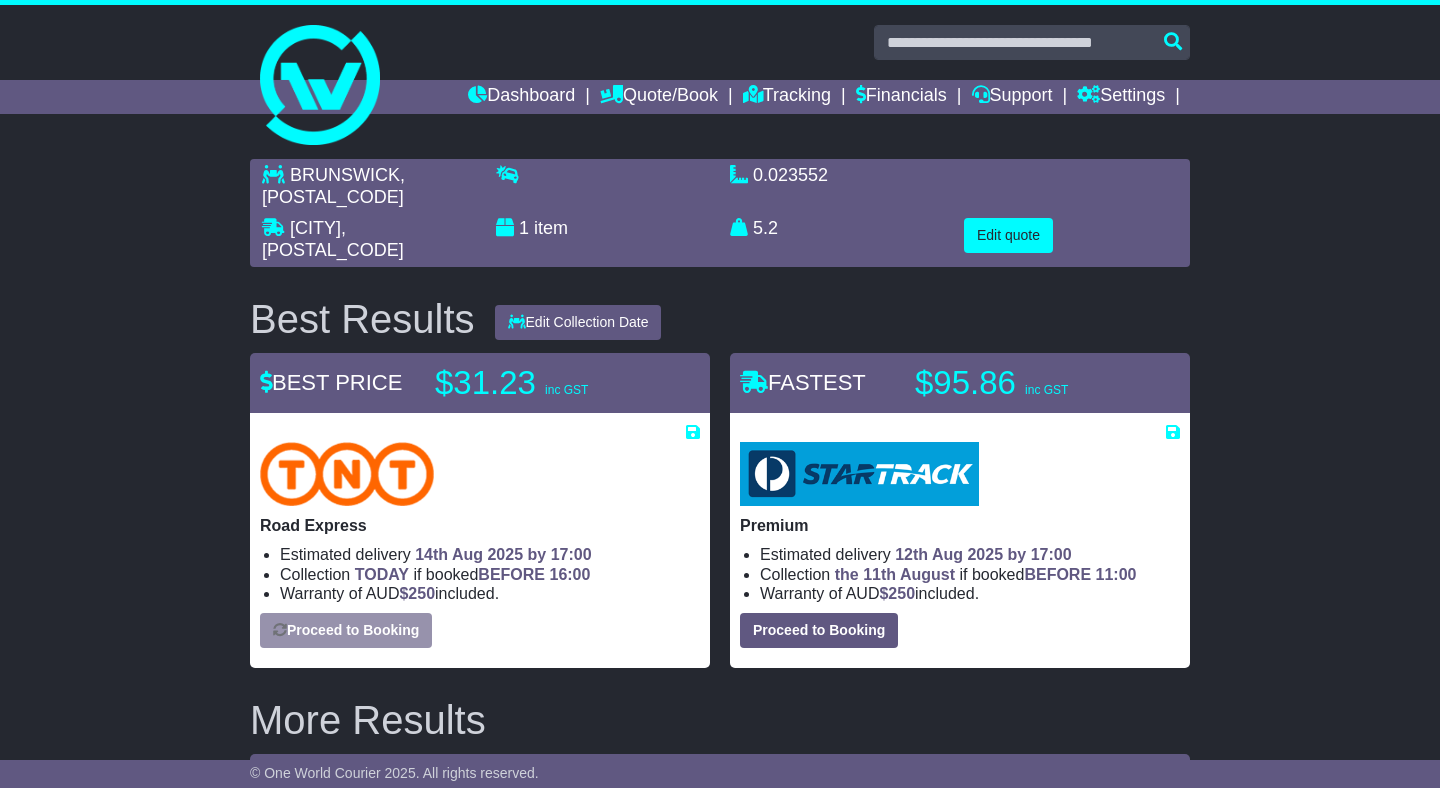 select on "****" 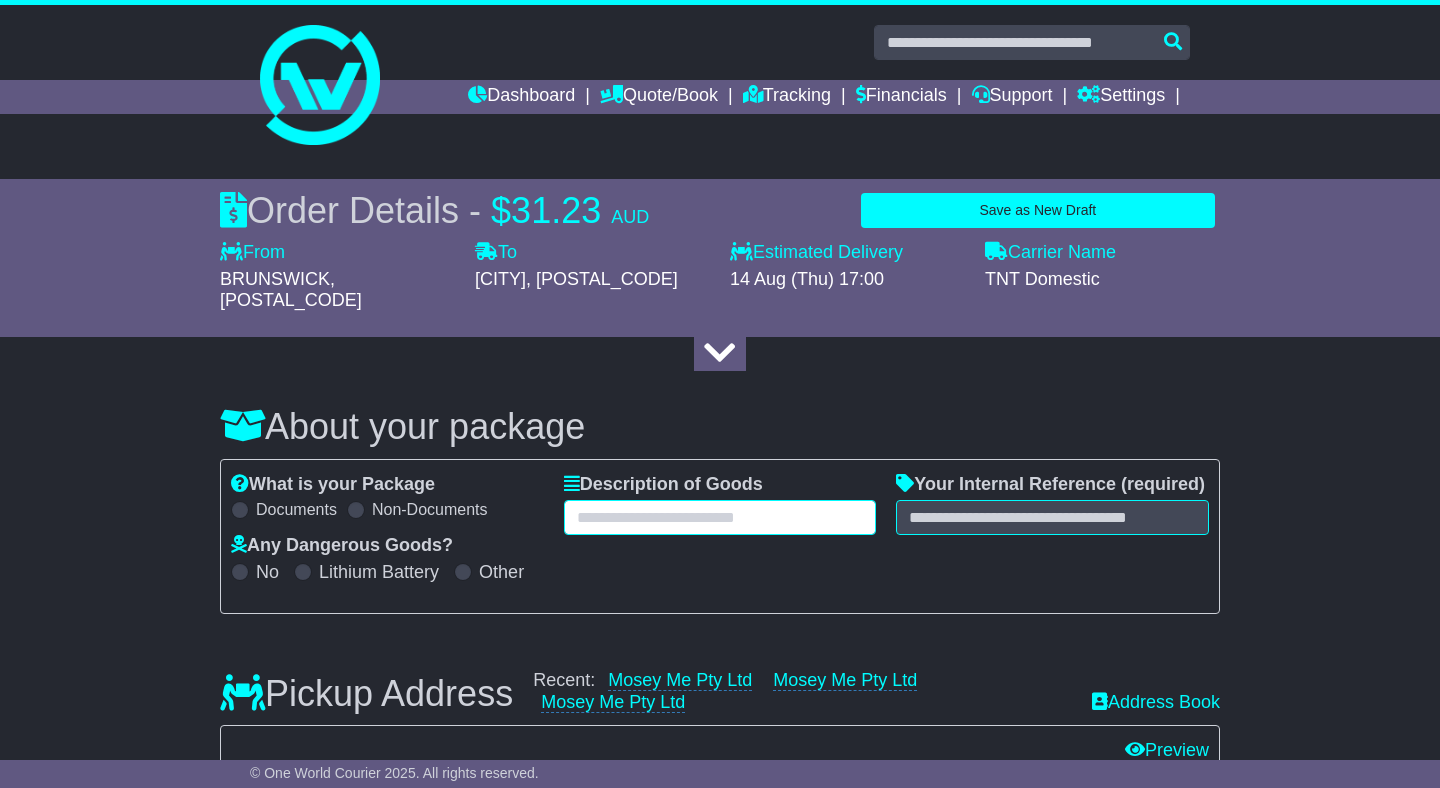 click at bounding box center (720, 517) 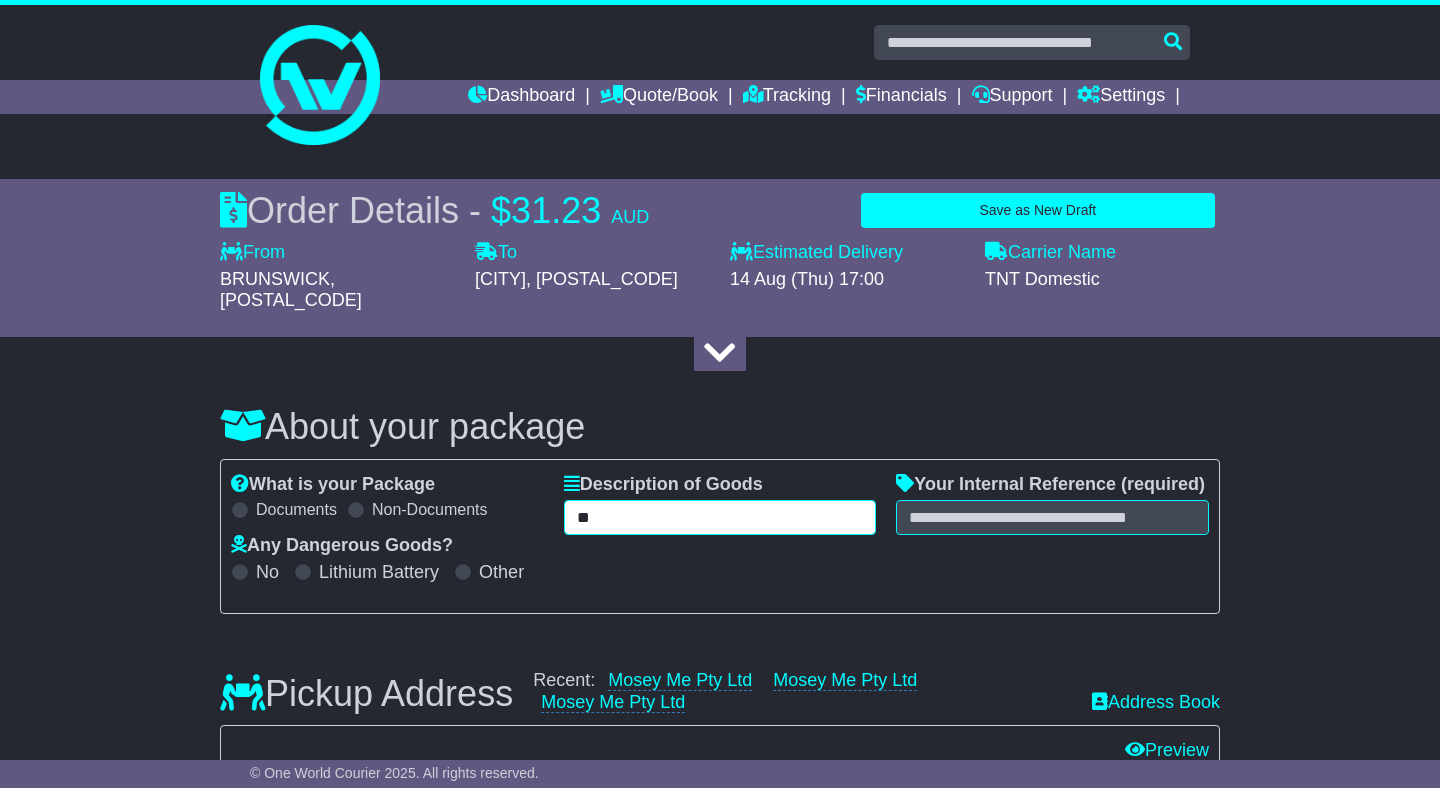 type on "*" 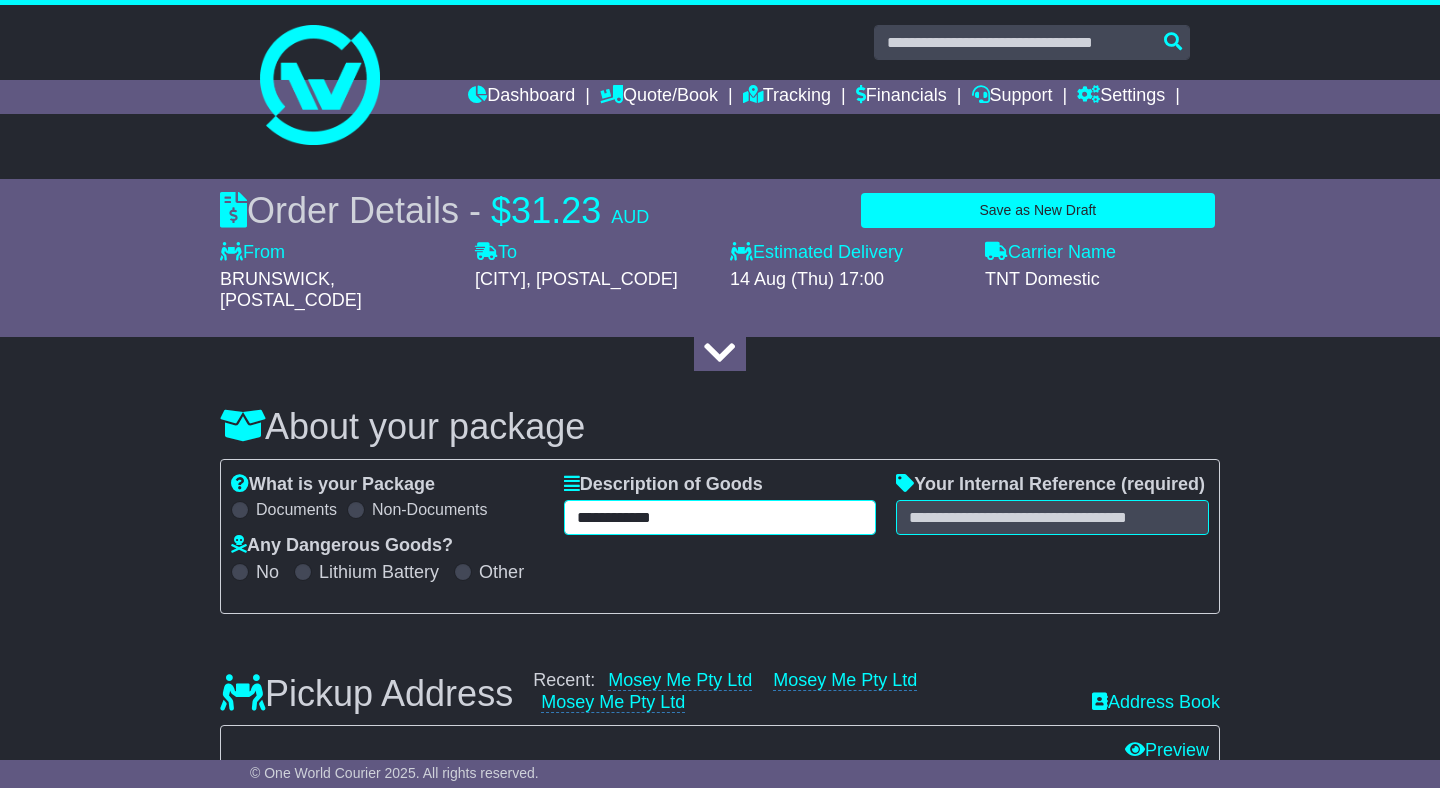 type on "**********" 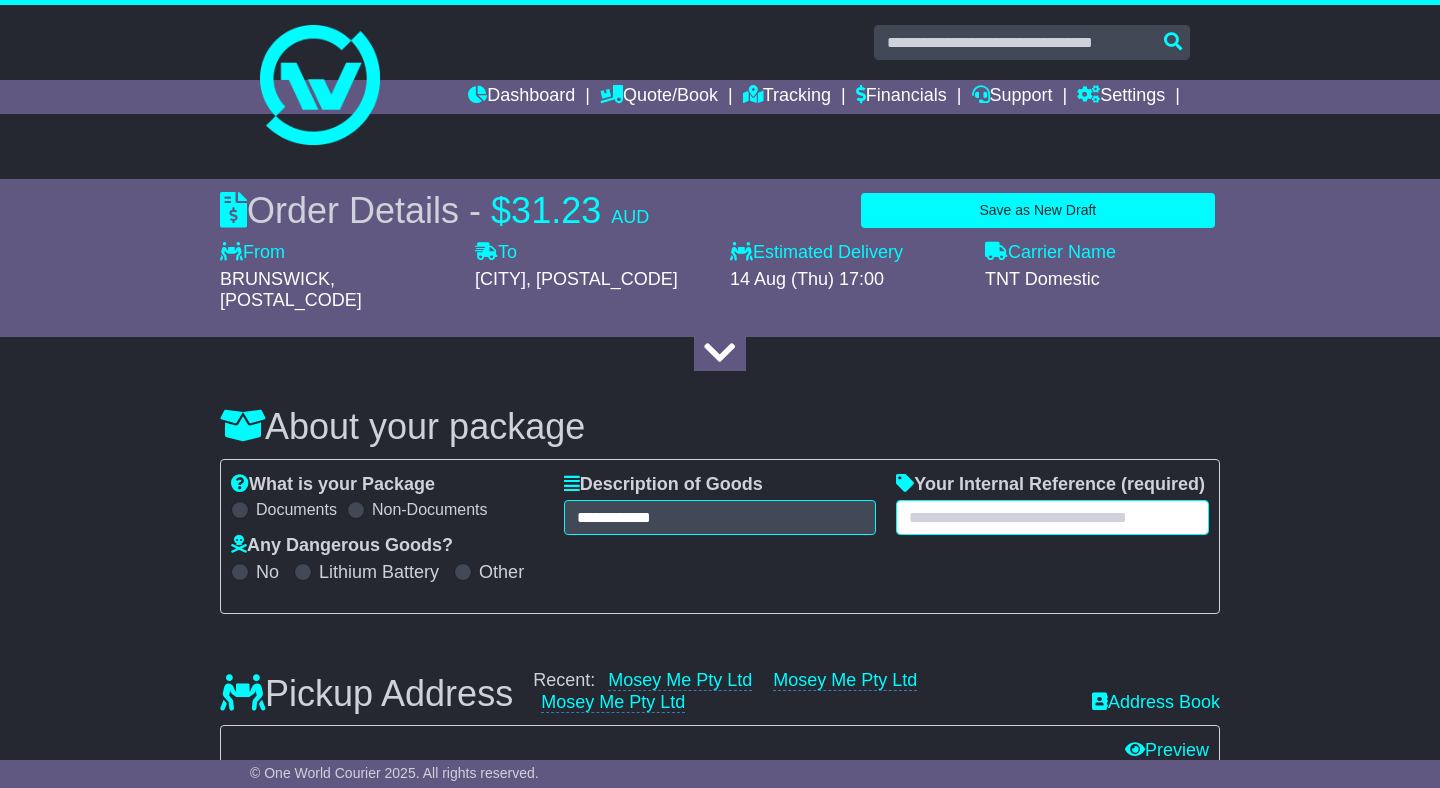 click at bounding box center (1052, 517) 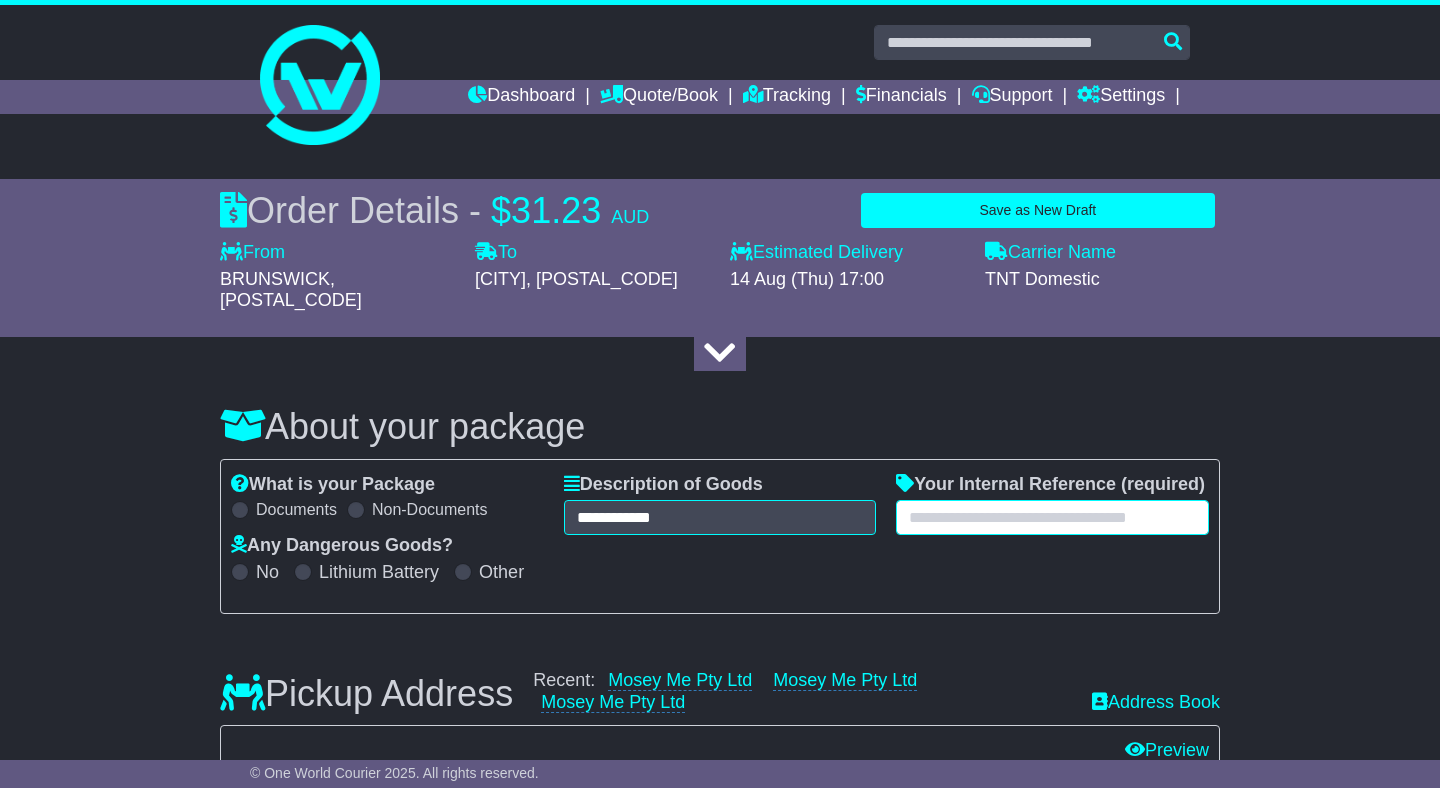 click at bounding box center (1052, 517) 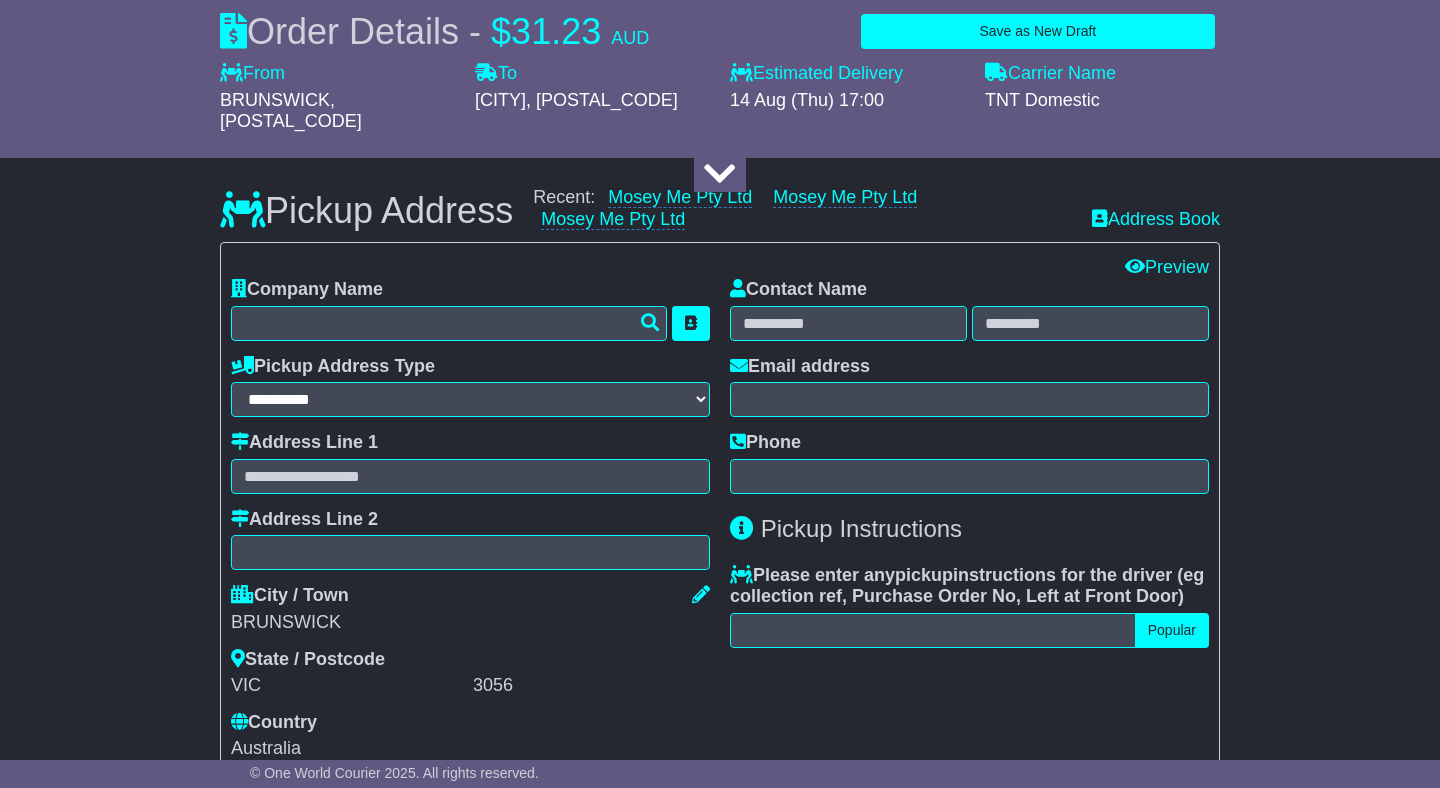 scroll, scrollTop: 495, scrollLeft: 0, axis: vertical 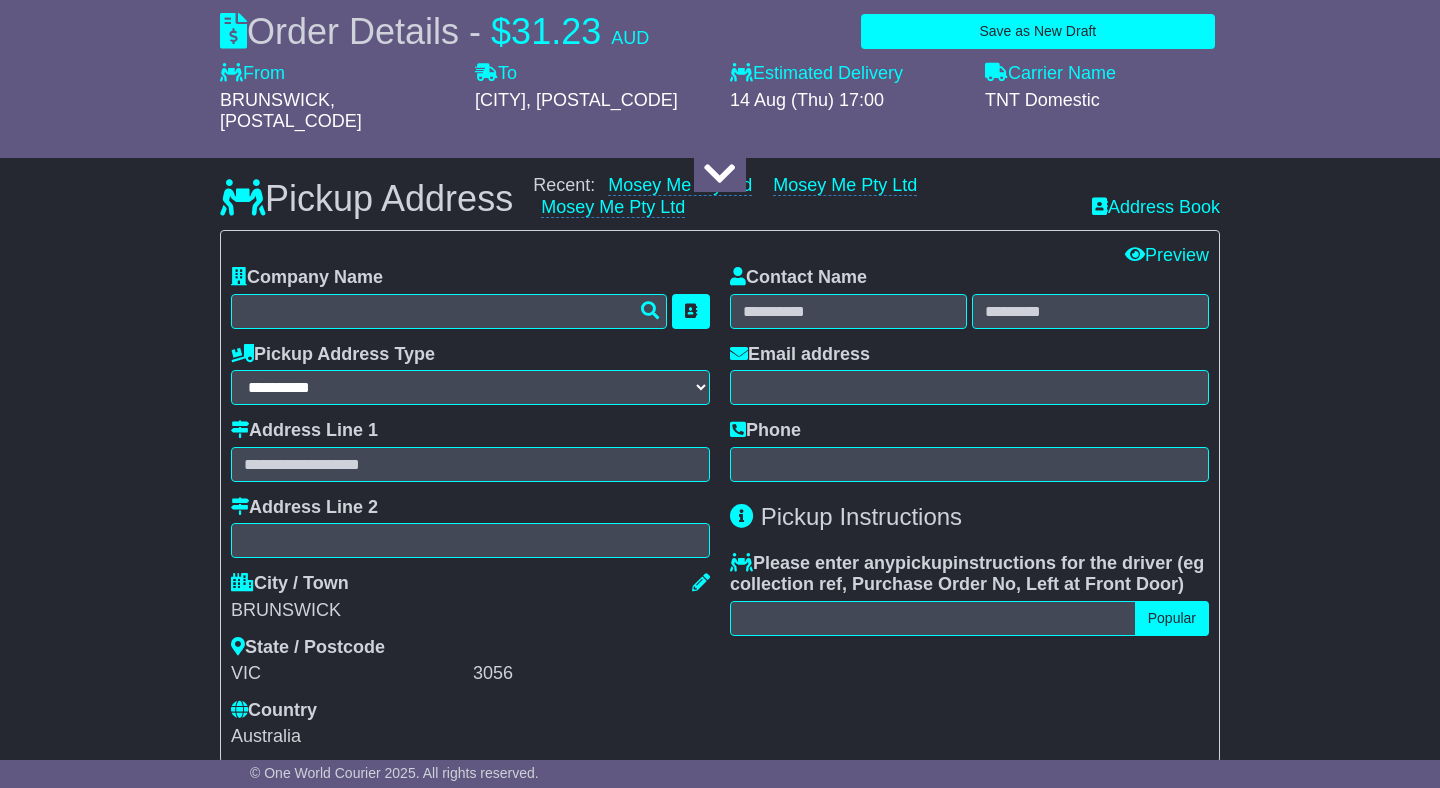 type on "******" 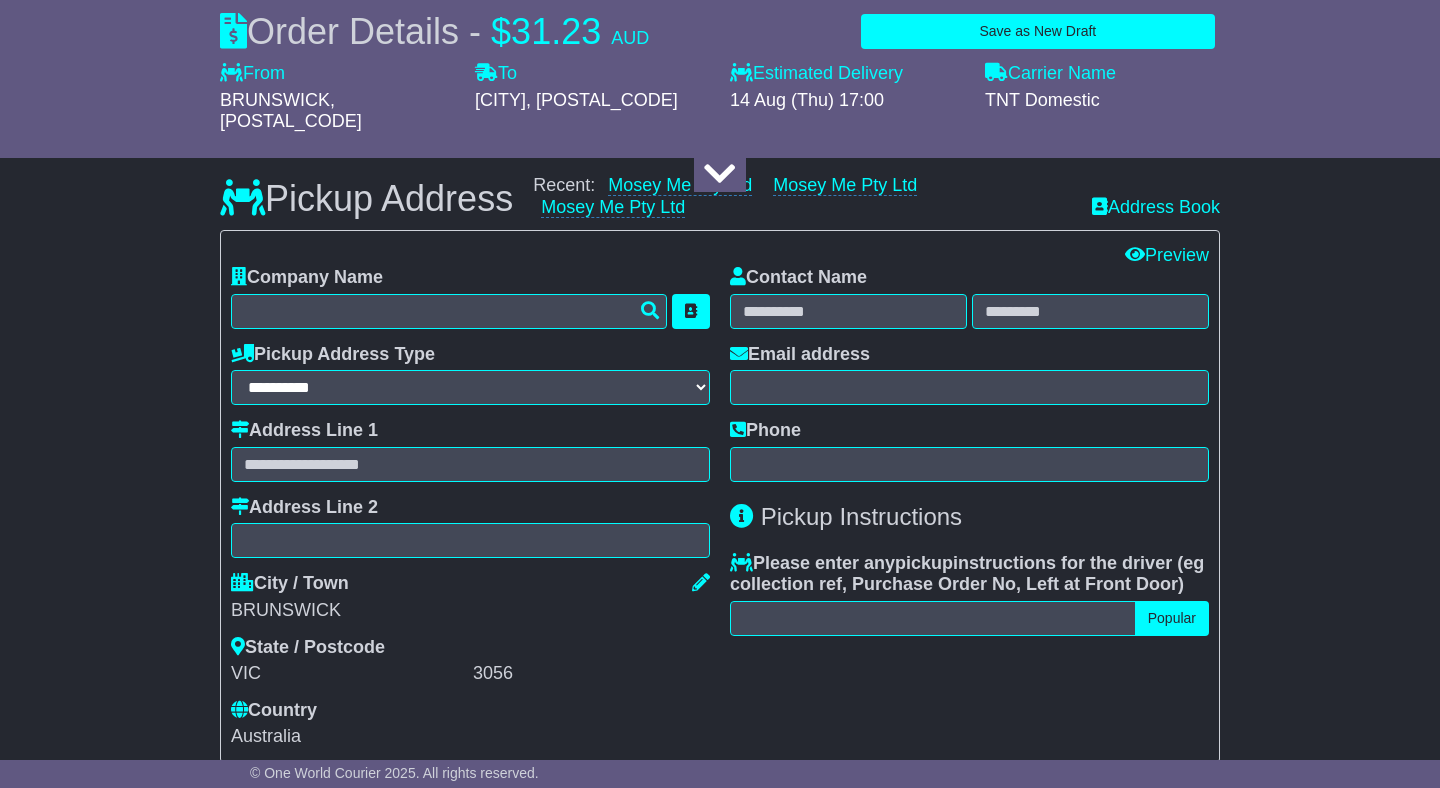 click at bounding box center (720, 174) 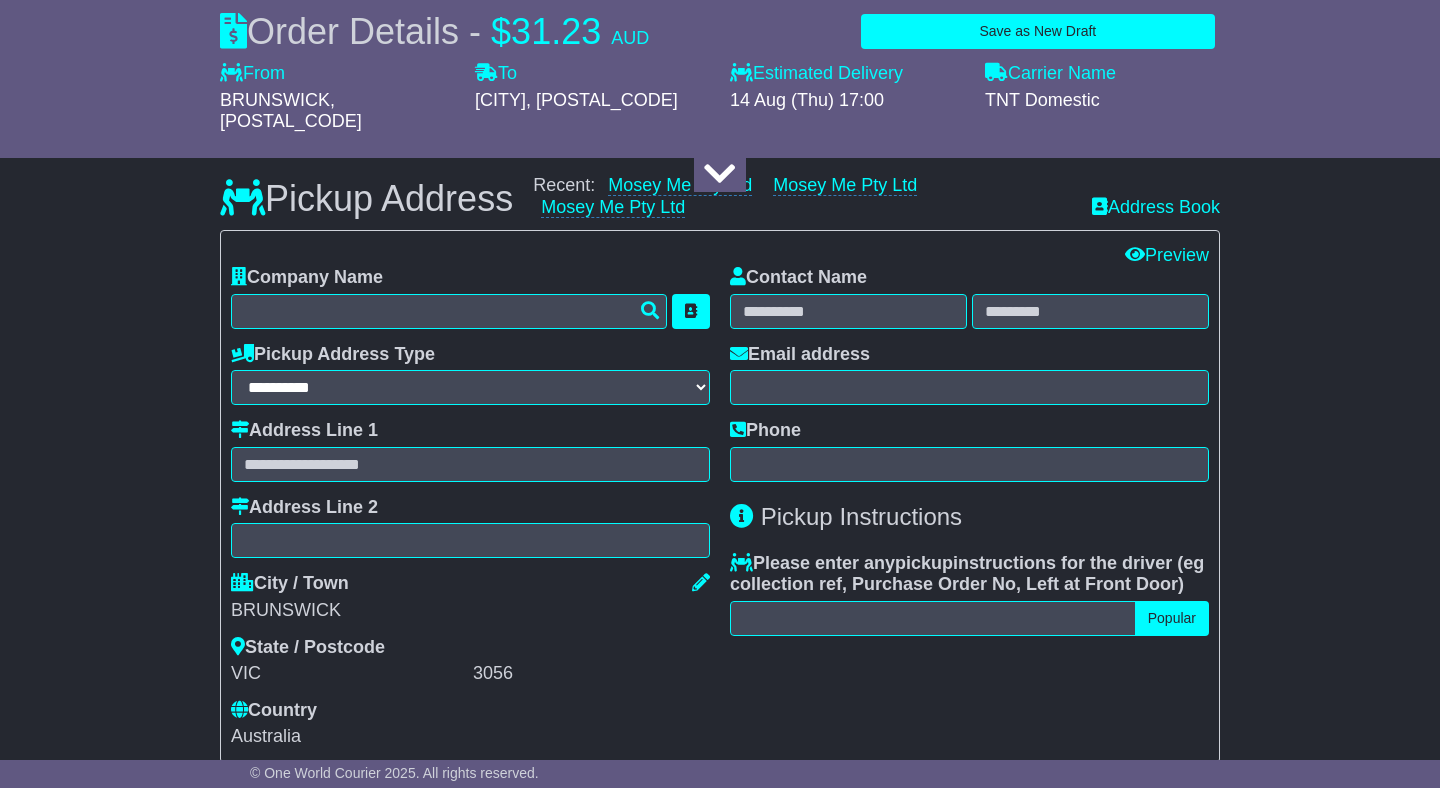 click at bounding box center [720, 174] 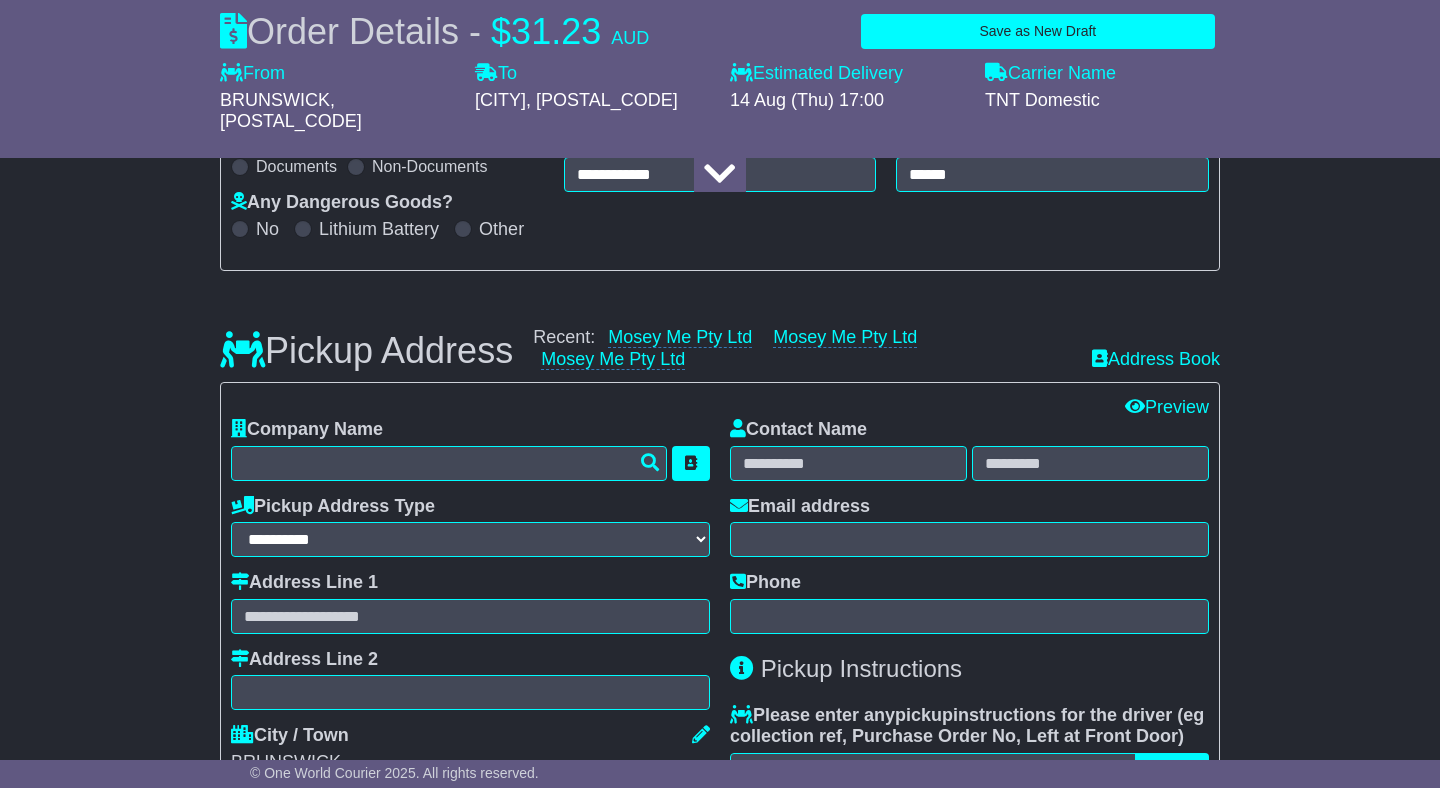 scroll, scrollTop: 338, scrollLeft: 0, axis: vertical 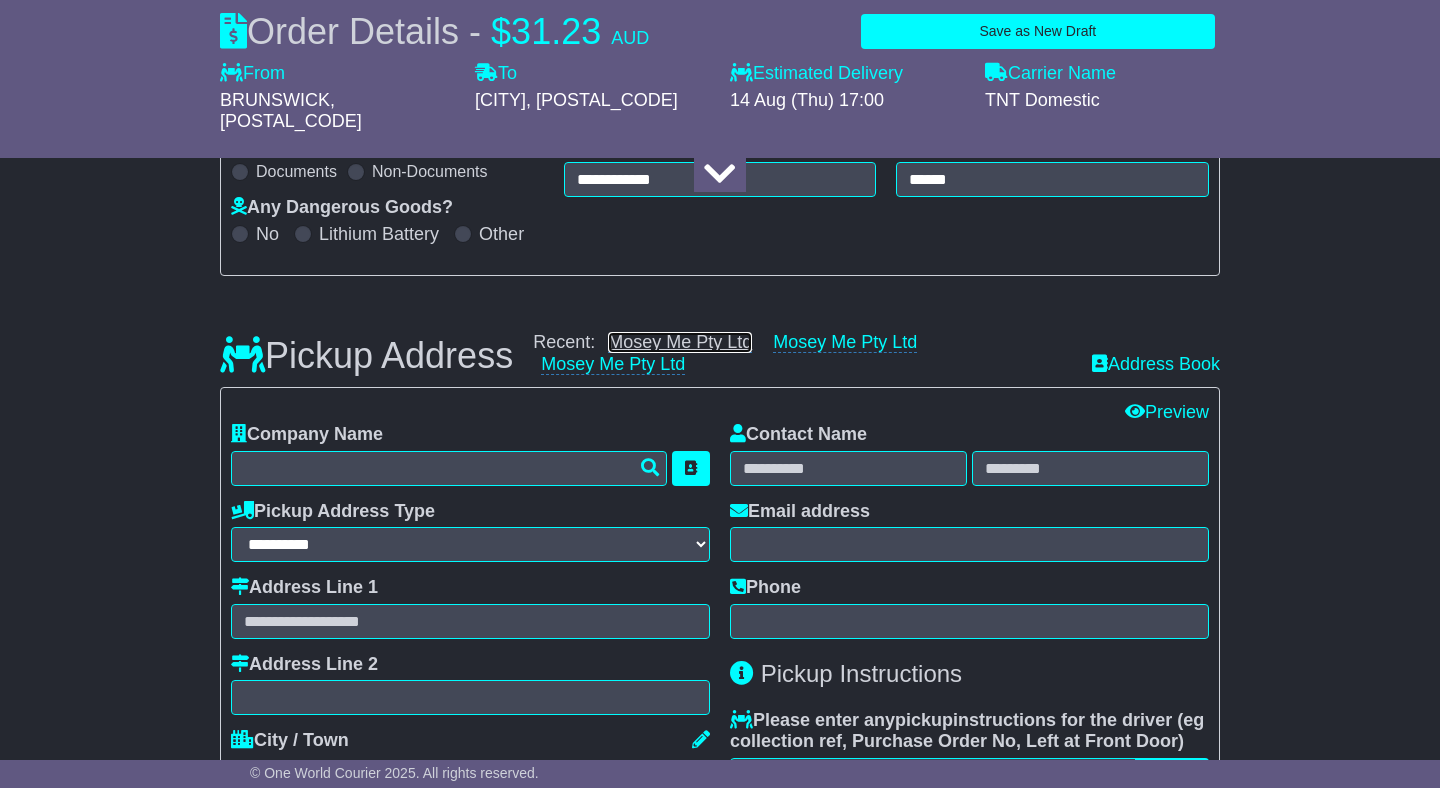 click on "Mosey Me Pty Ltd" at bounding box center [680, 342] 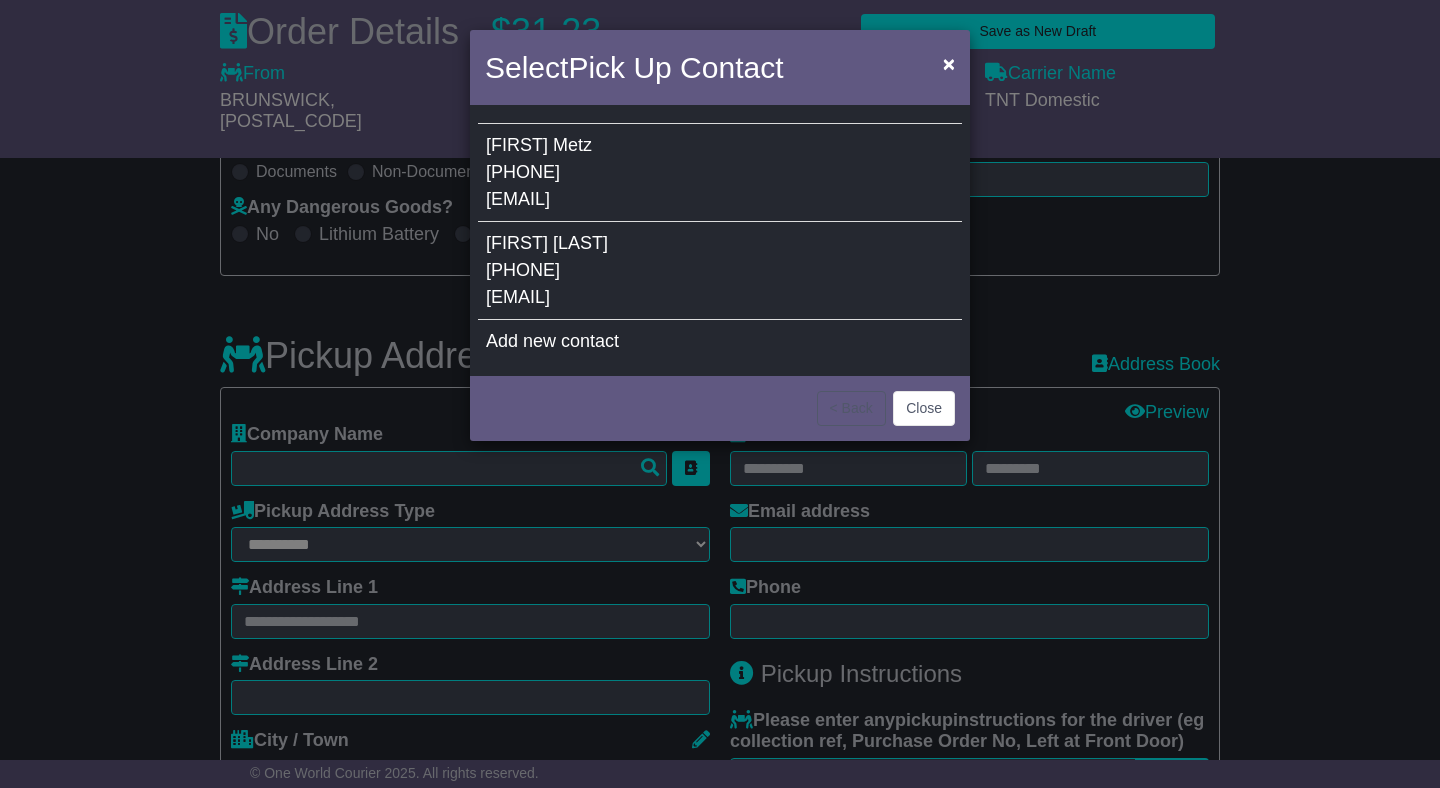 click on "[PHONE]" at bounding box center [523, 270] 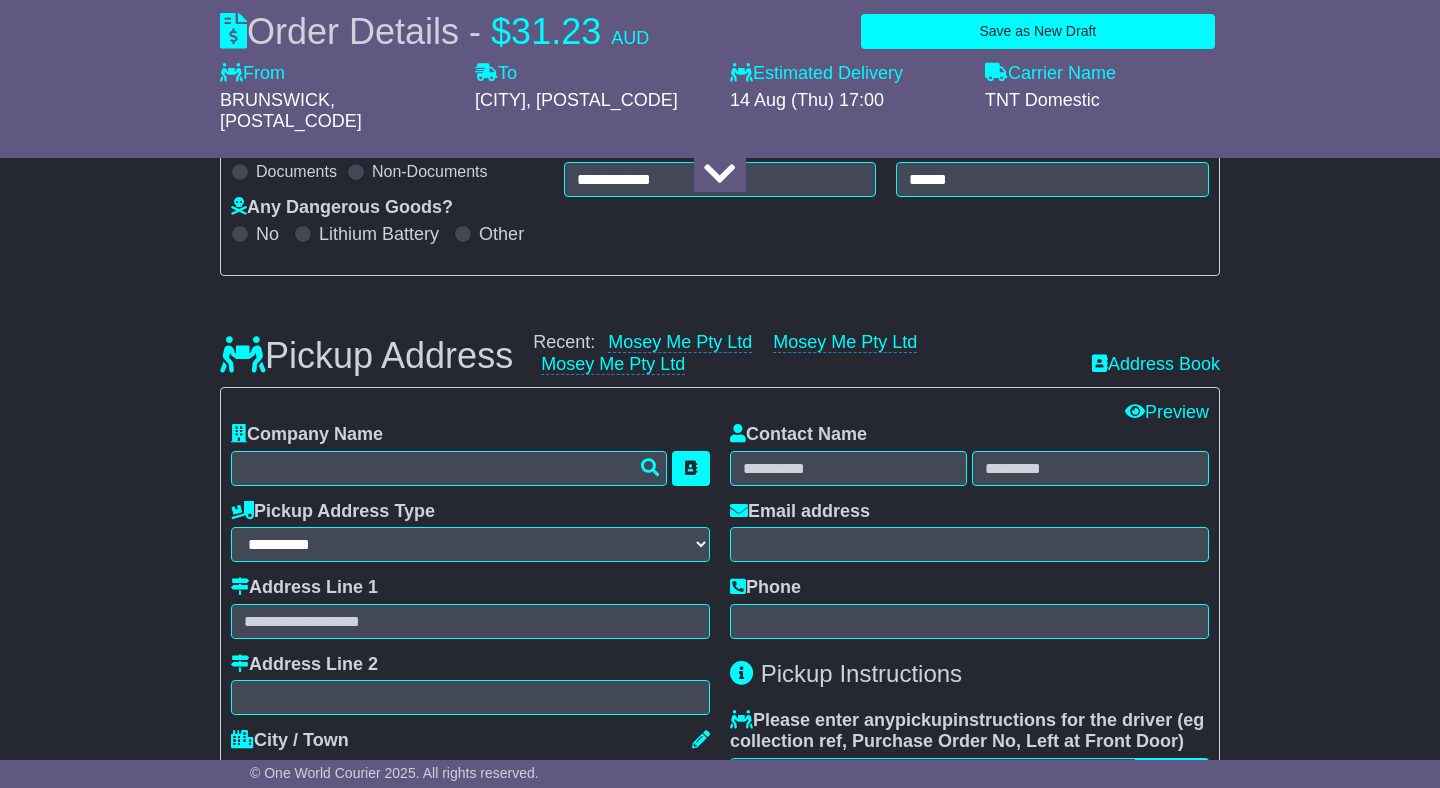 type on "**********" 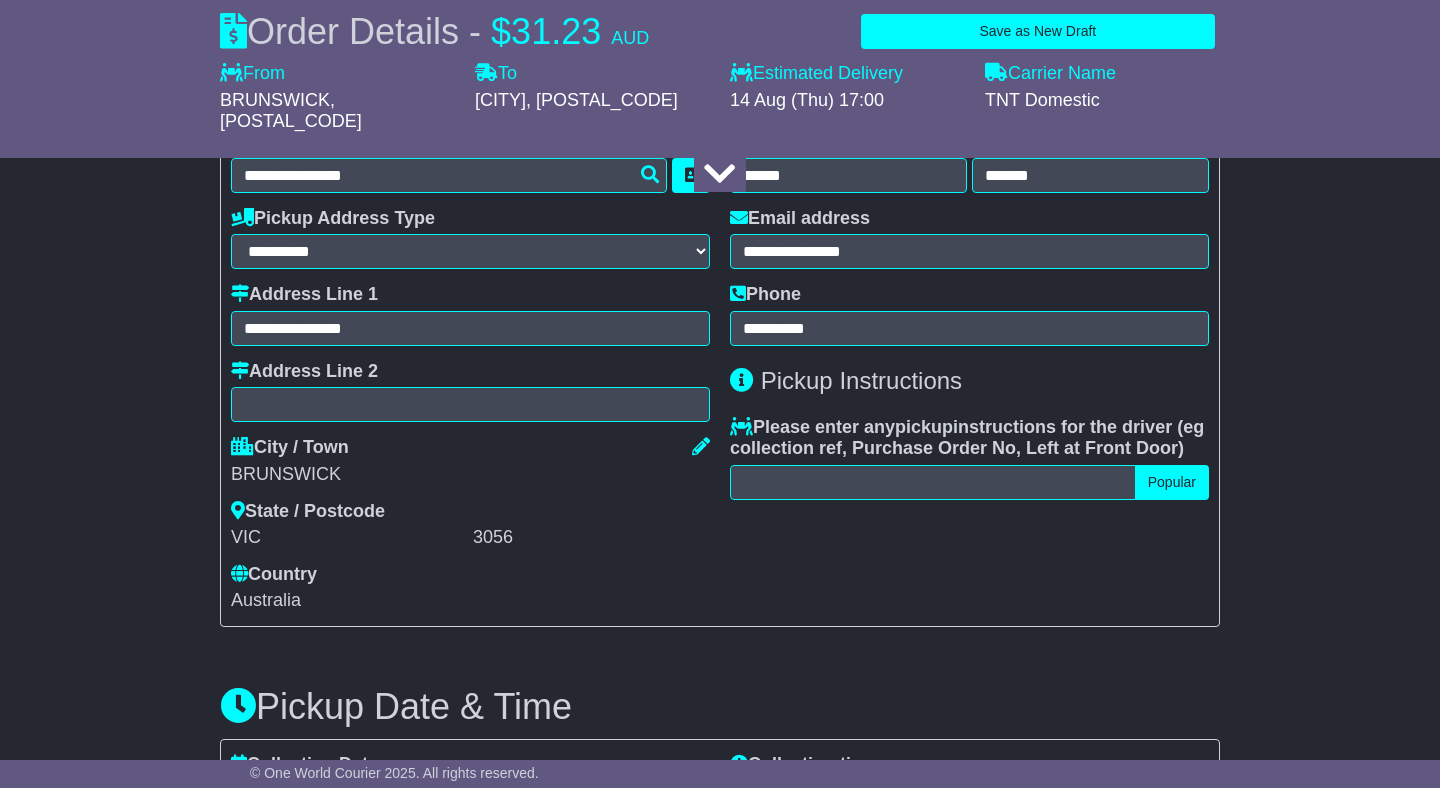 scroll, scrollTop: 661, scrollLeft: 0, axis: vertical 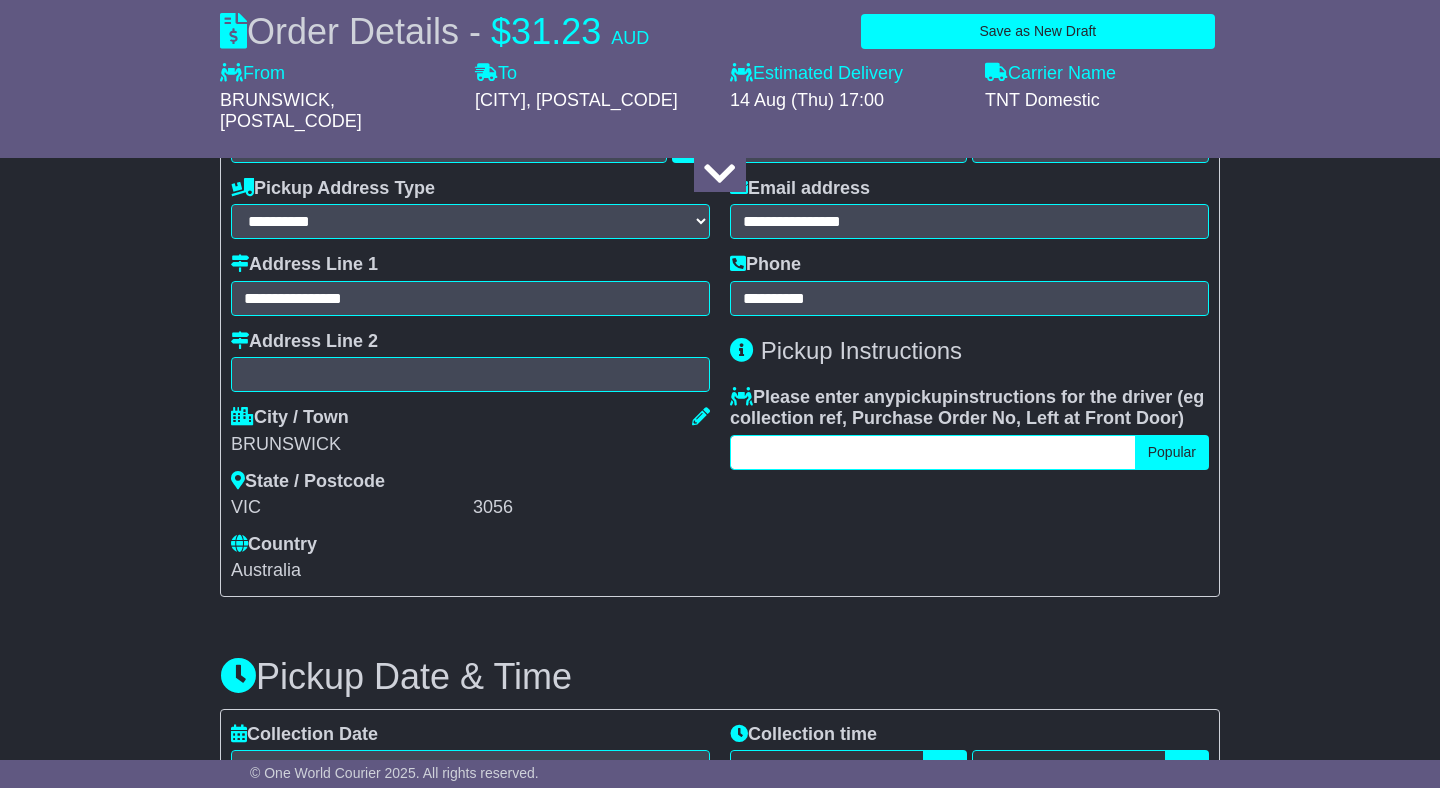 click at bounding box center (933, 452) 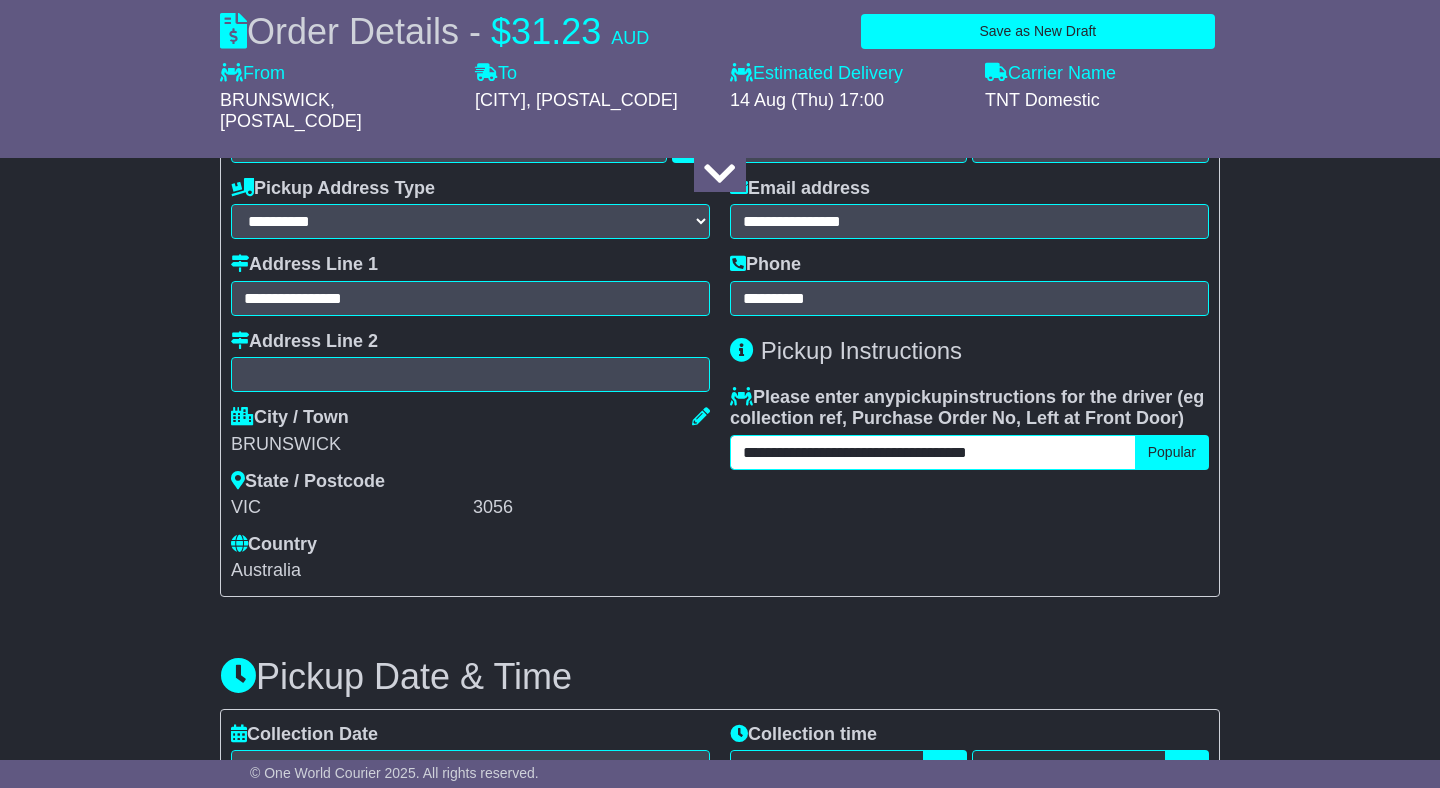 type on "**********" 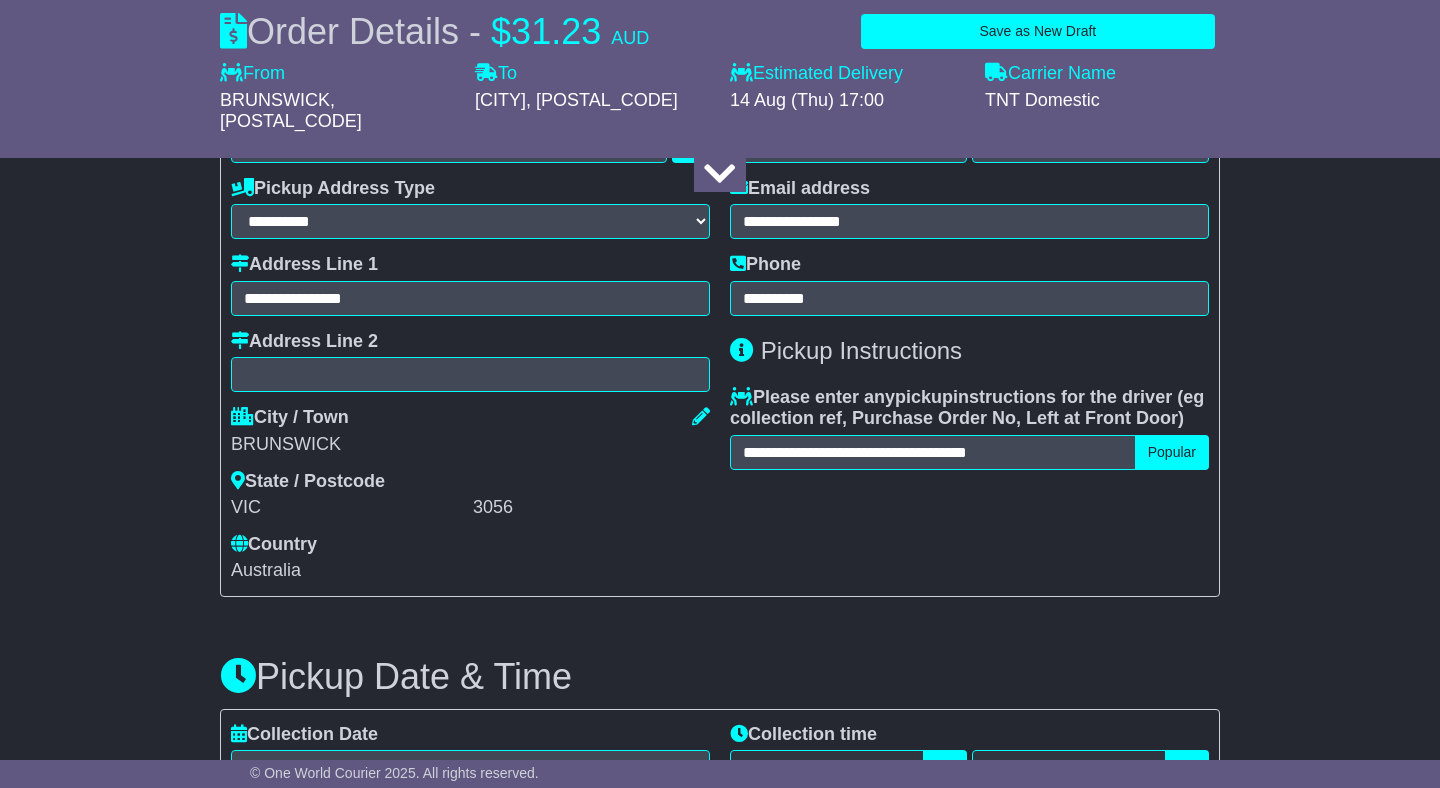 click on "**********" at bounding box center (969, 341) 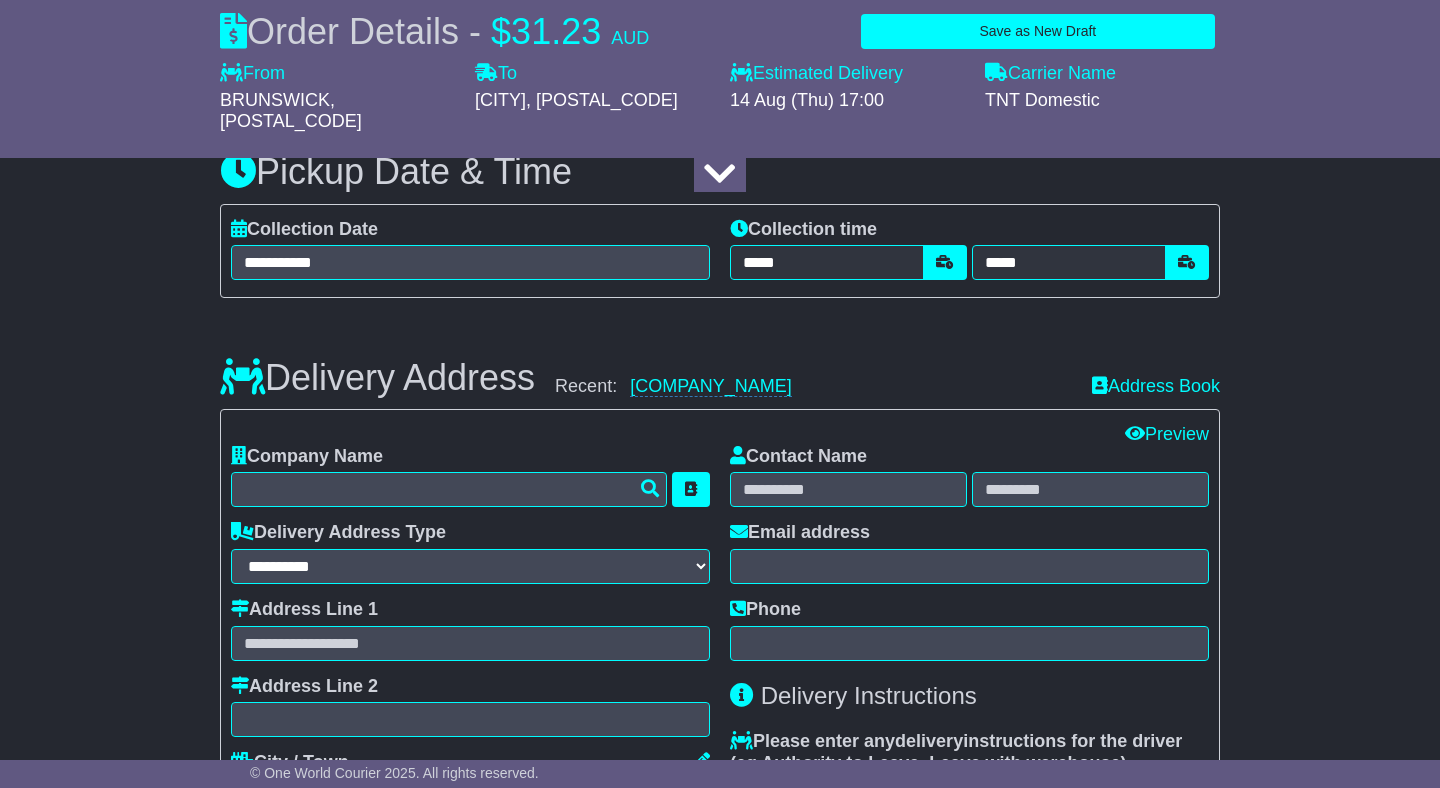 scroll, scrollTop: 1170, scrollLeft: 0, axis: vertical 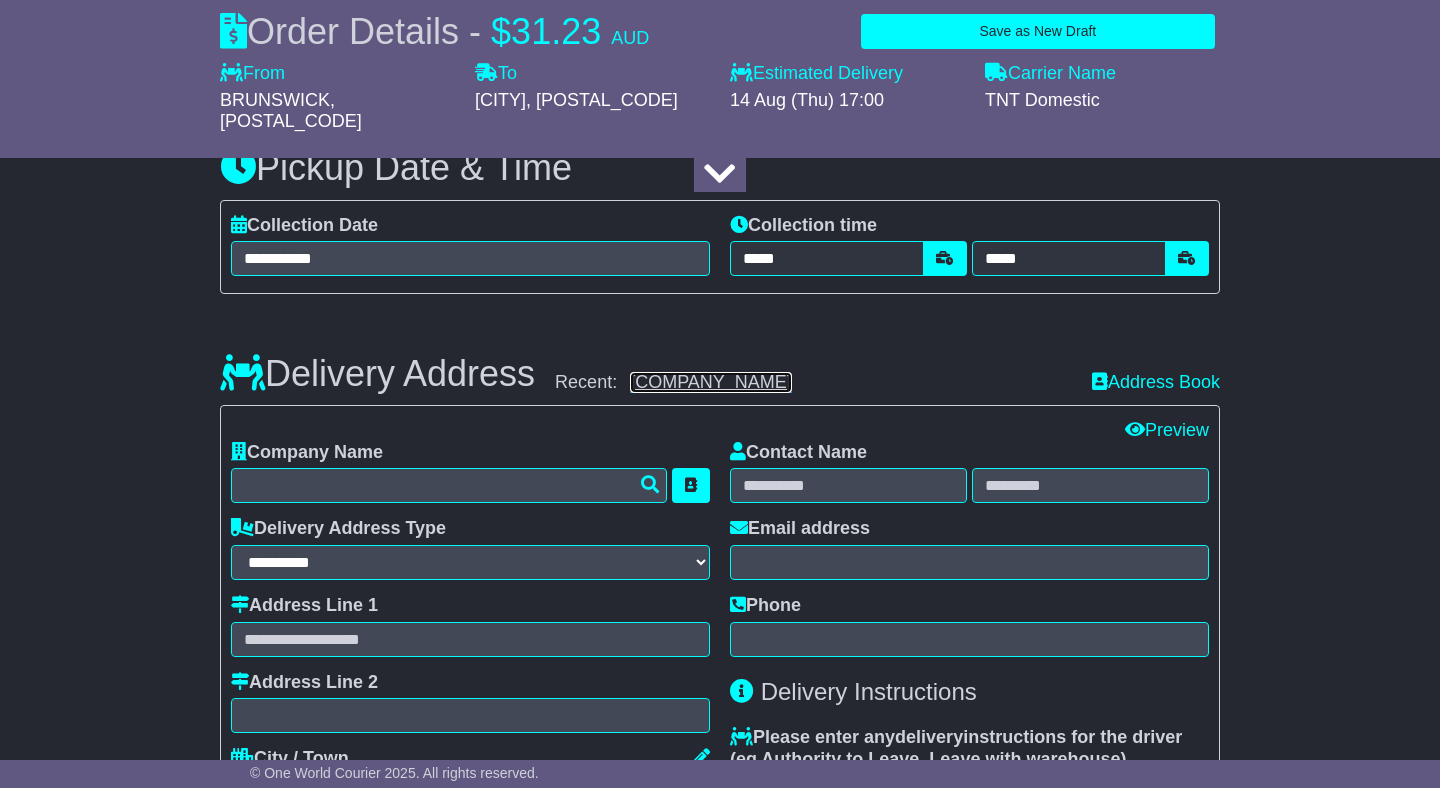 click on "[TITLE] [LAST] and Co" at bounding box center [711, 382] 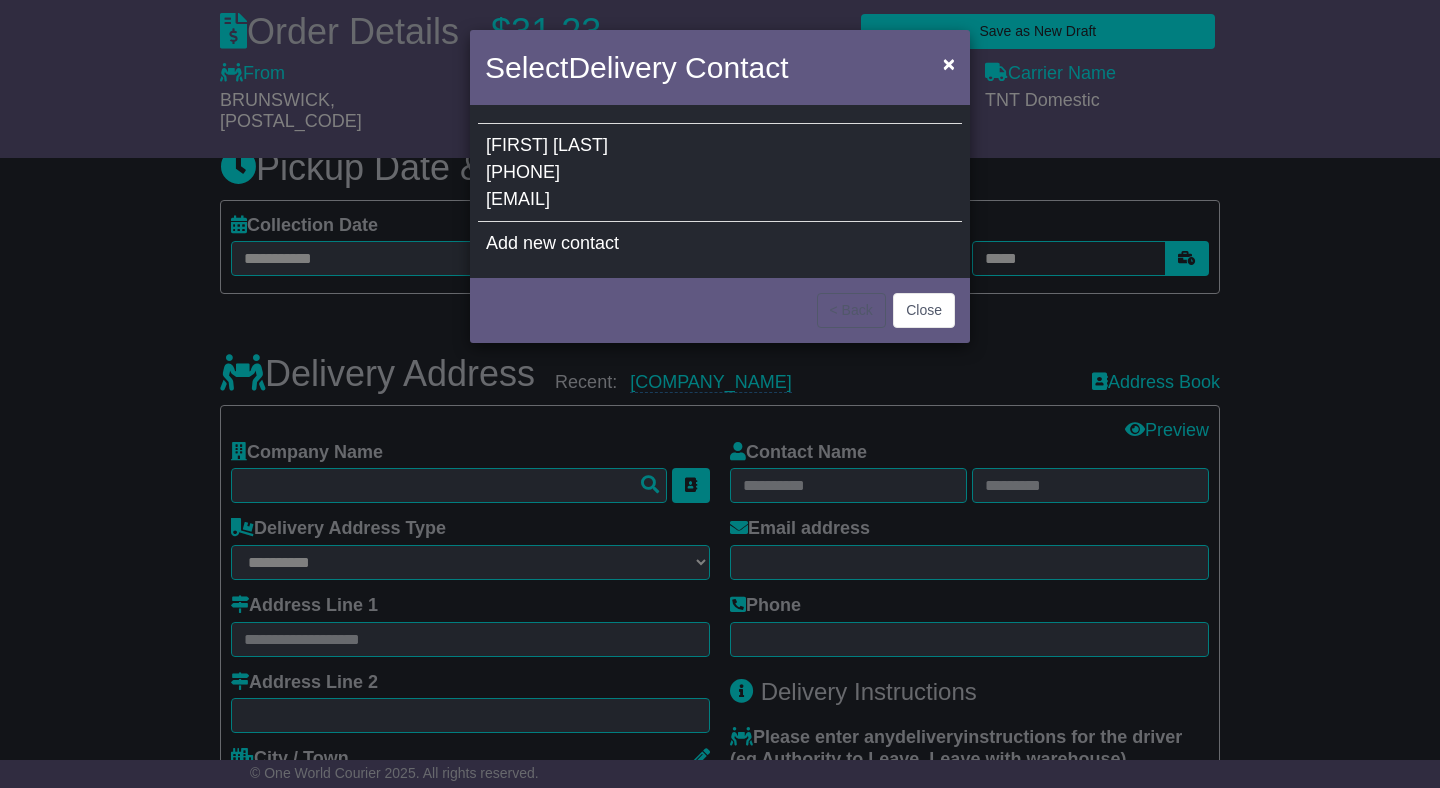 click on "Rachel   Mcdermott
+61 407 651 049
rach08061969@gmail.com" at bounding box center (720, 173) 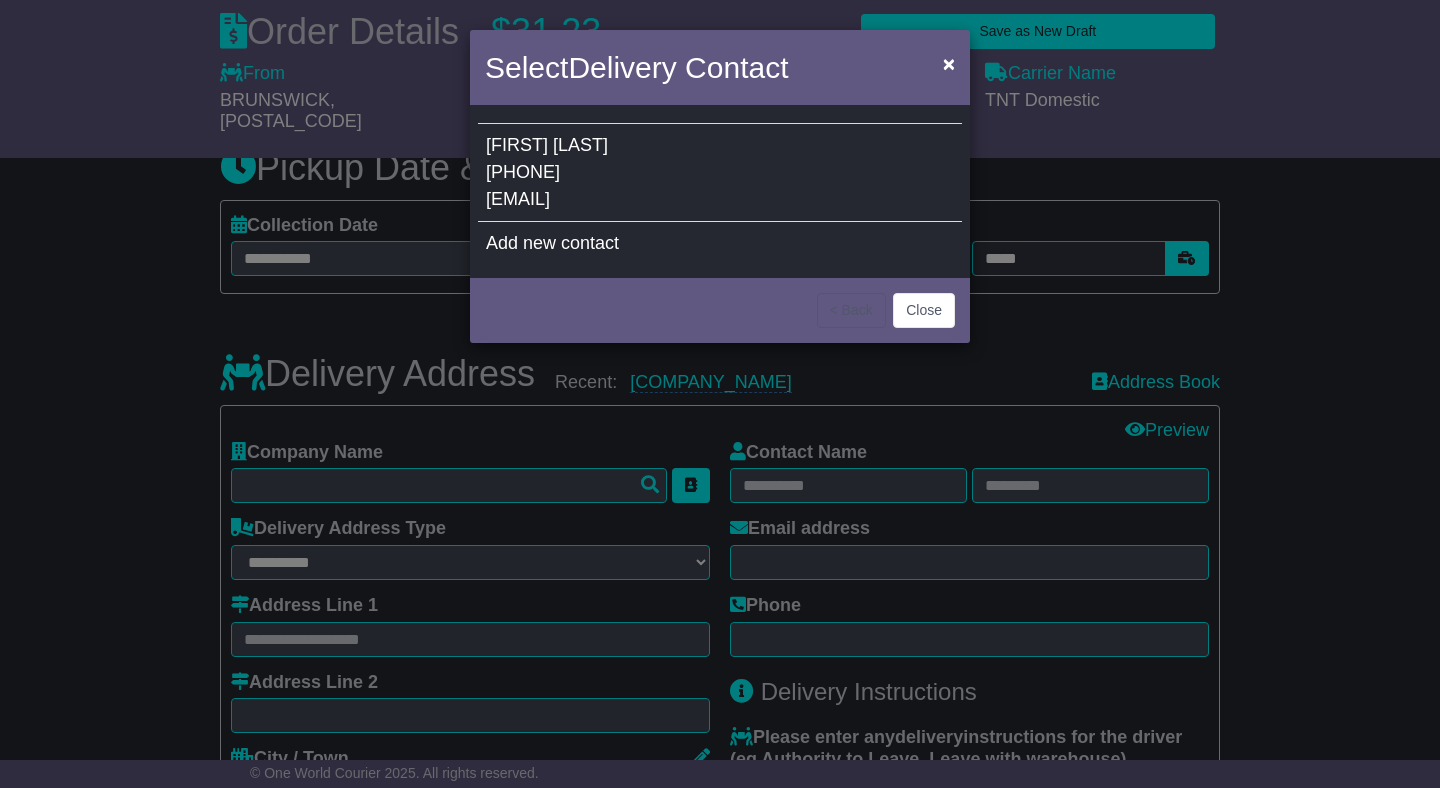 type on "**********" 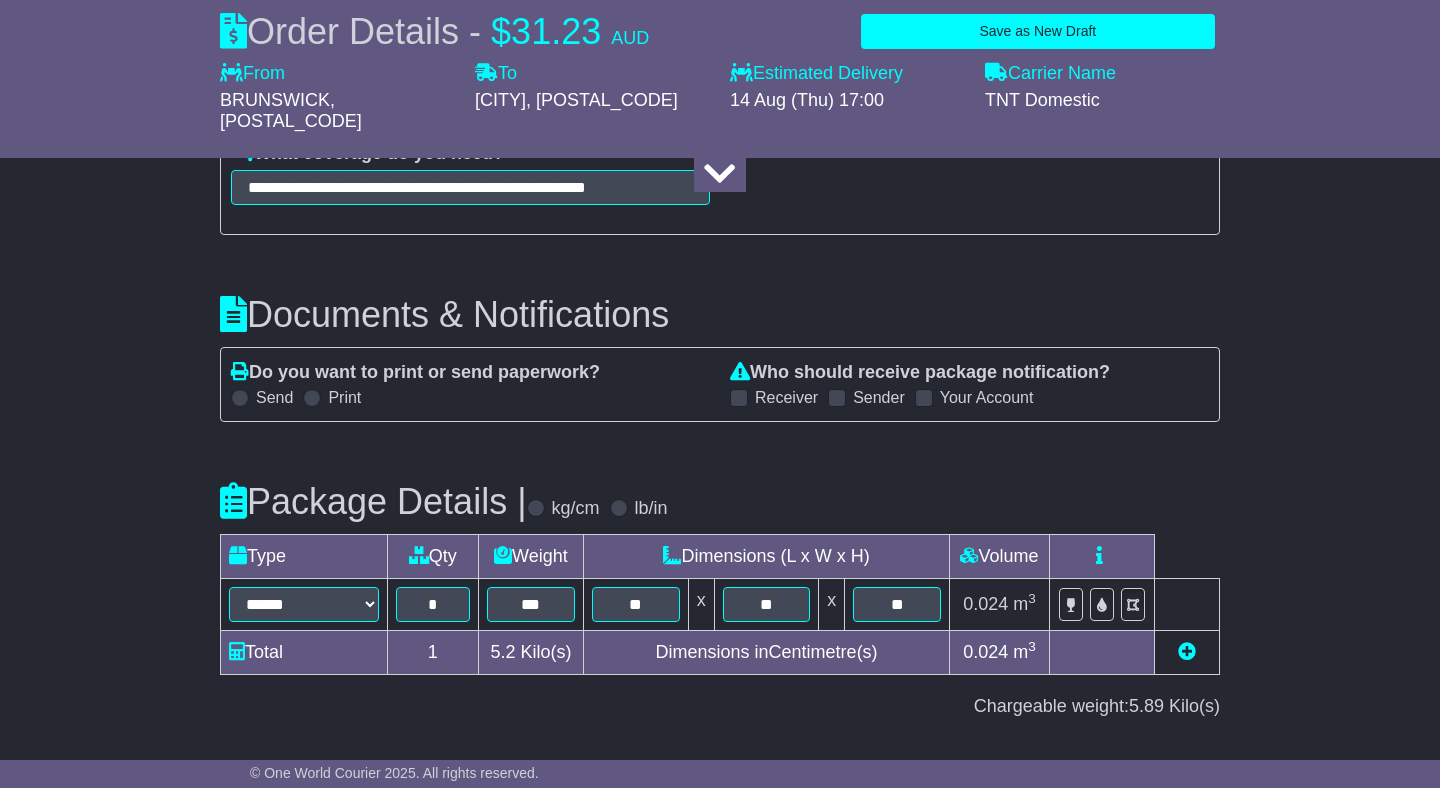 scroll, scrollTop: 2062, scrollLeft: 0, axis: vertical 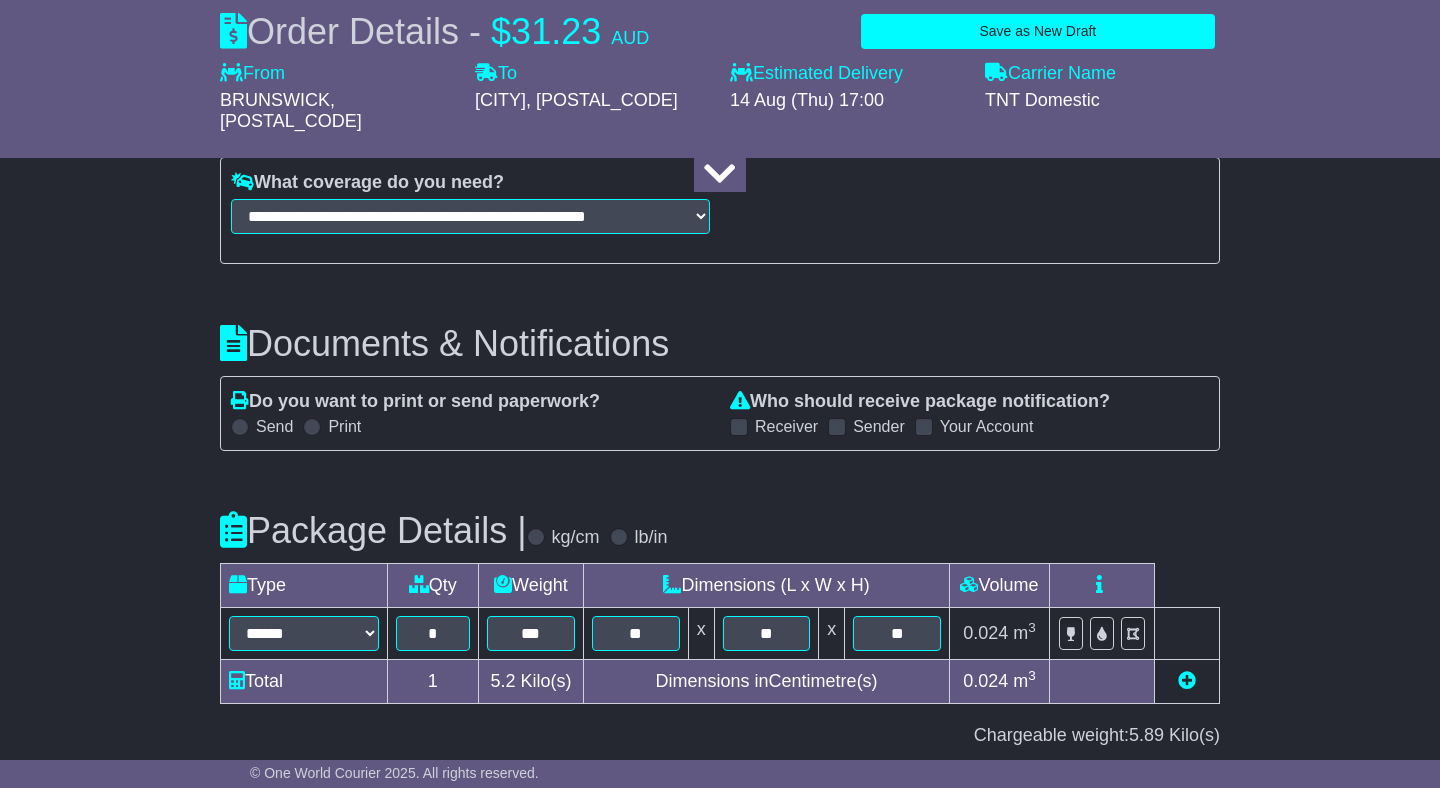 click at bounding box center [837, 427] 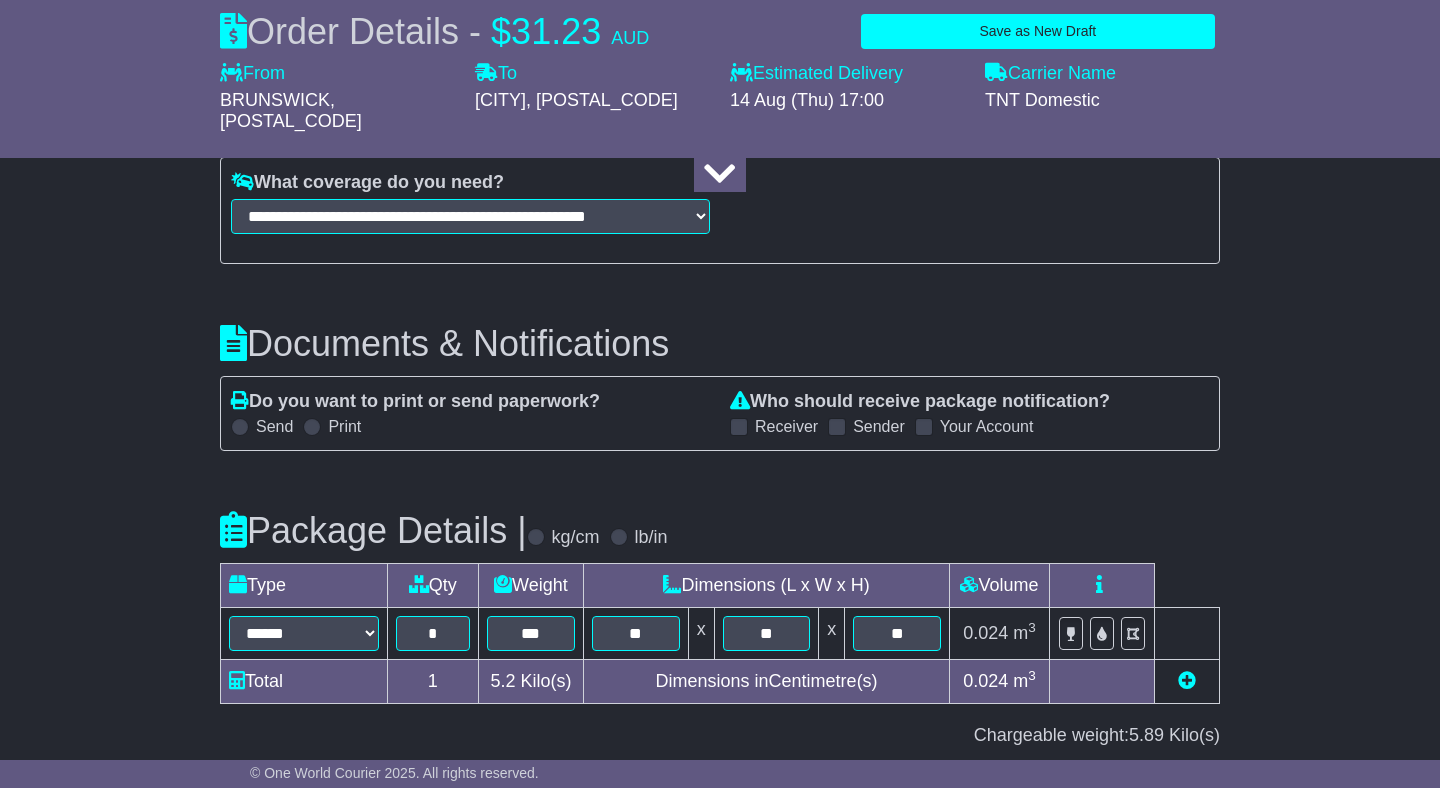 click at bounding box center (739, 427) 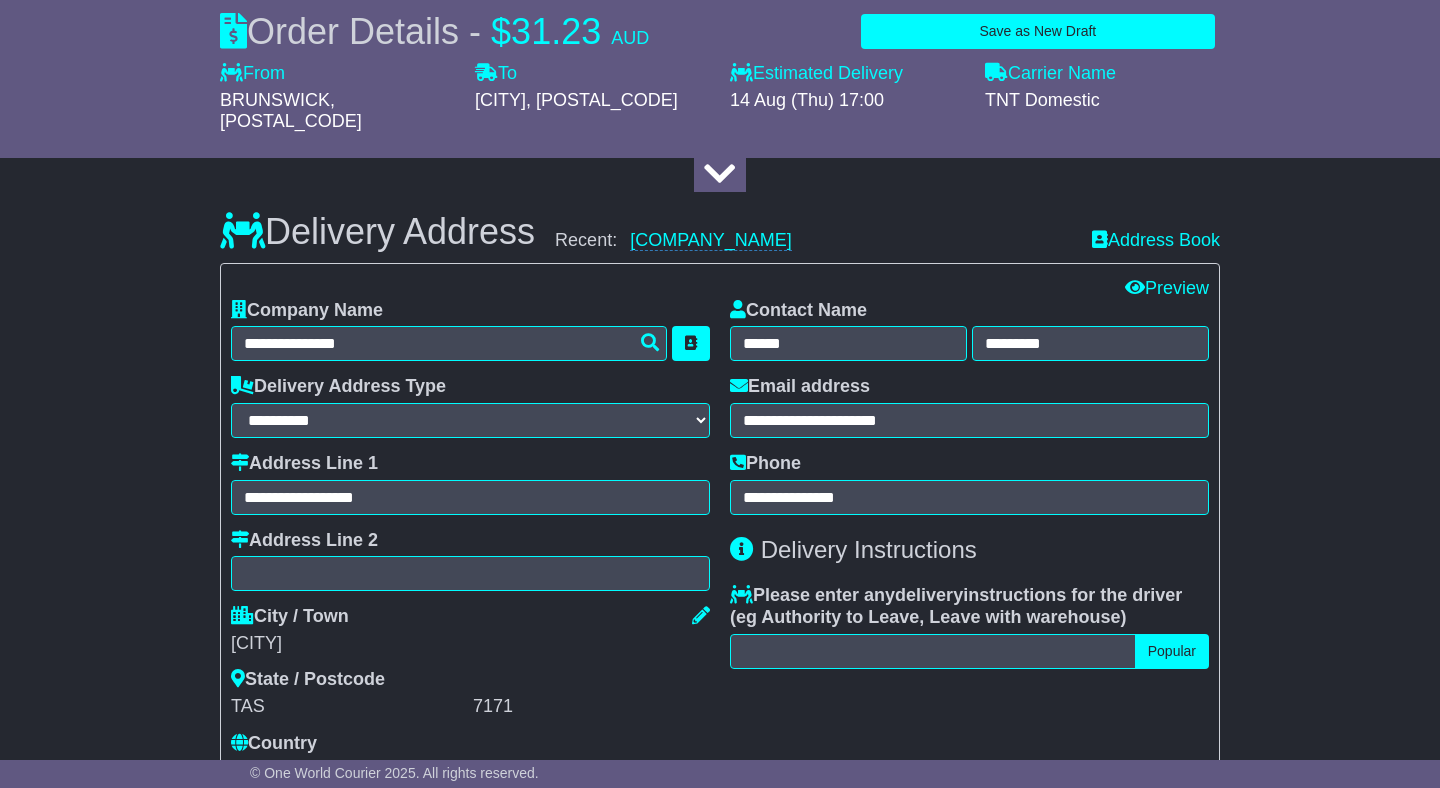 scroll, scrollTop: 1310, scrollLeft: 0, axis: vertical 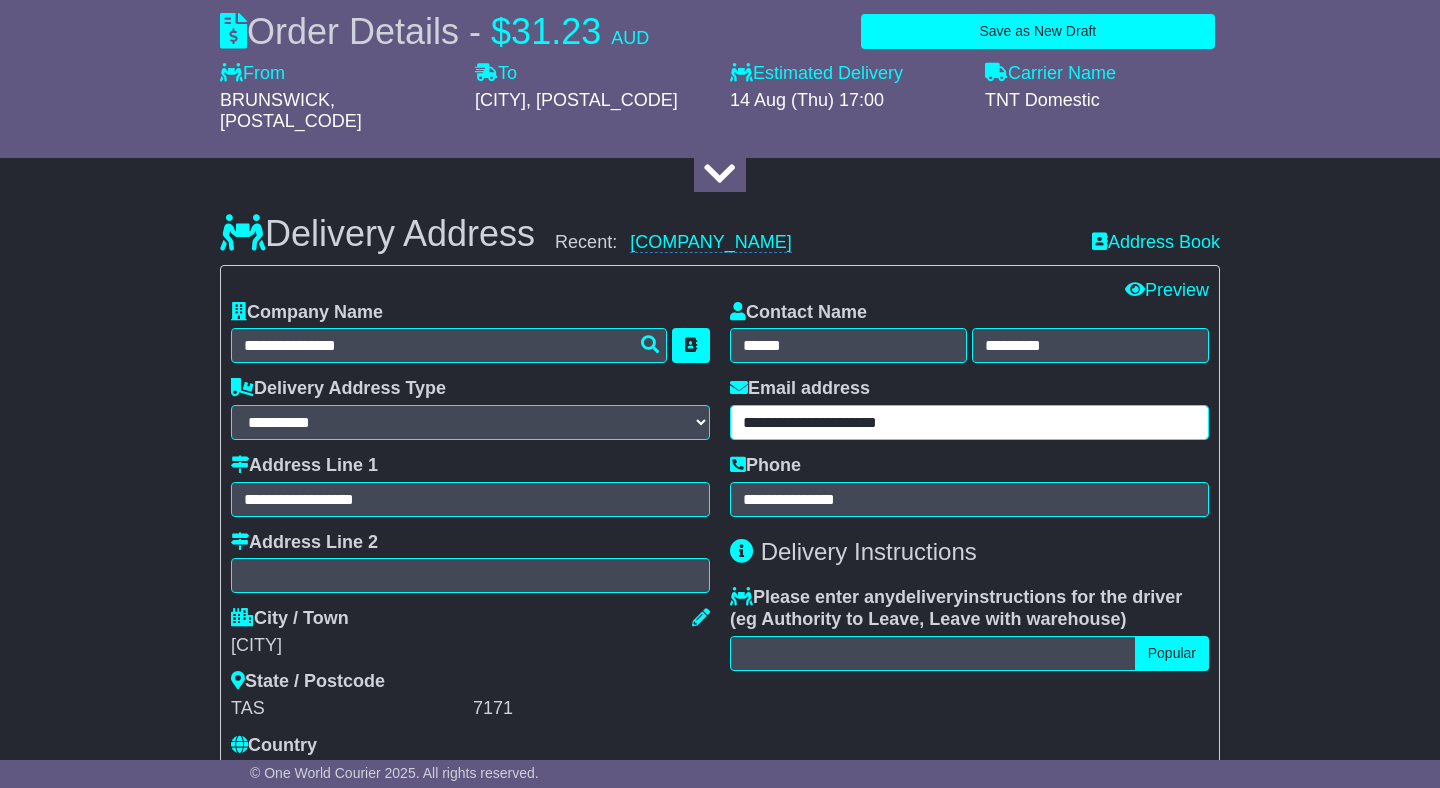 click on "**********" at bounding box center [969, 422] 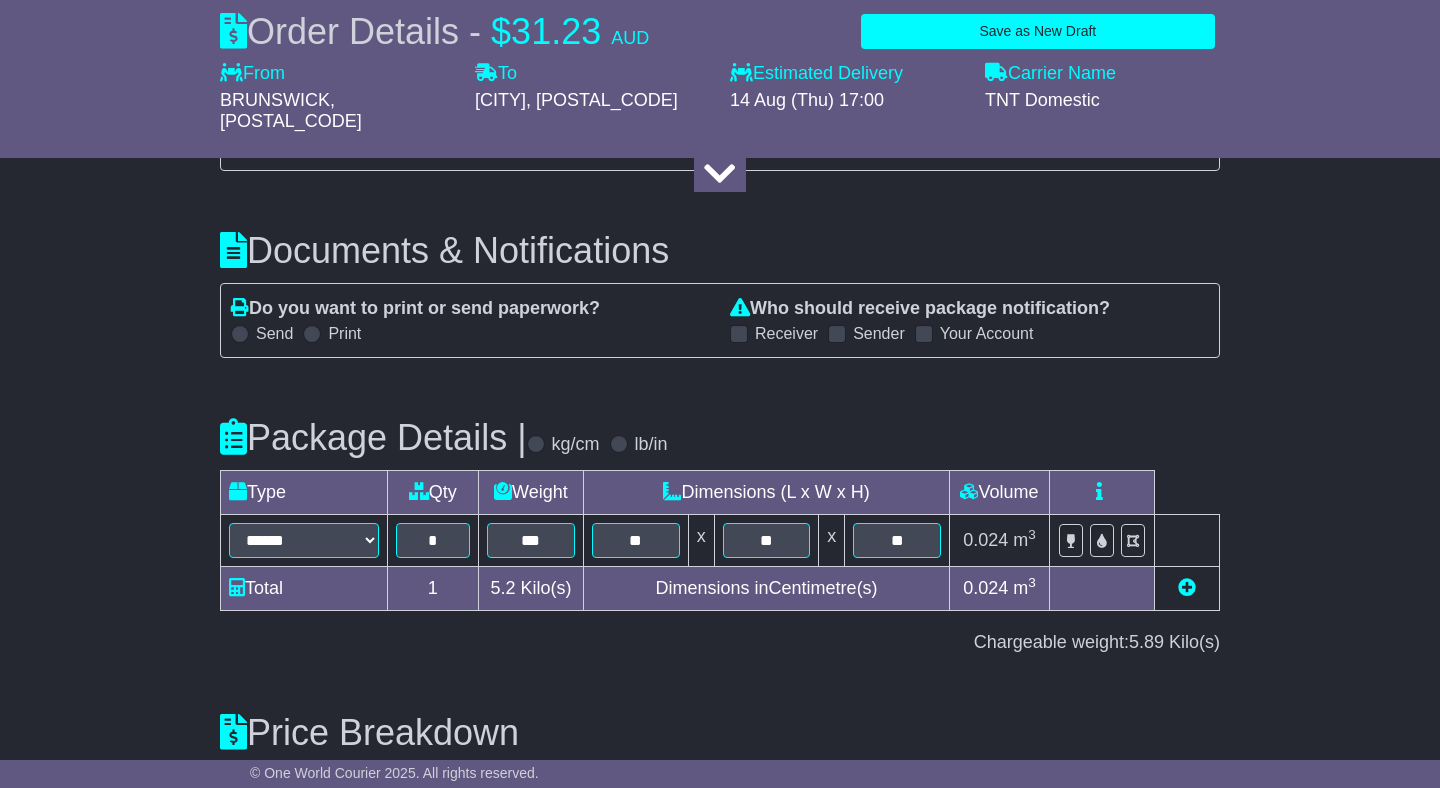 scroll, scrollTop: 2326, scrollLeft: 0, axis: vertical 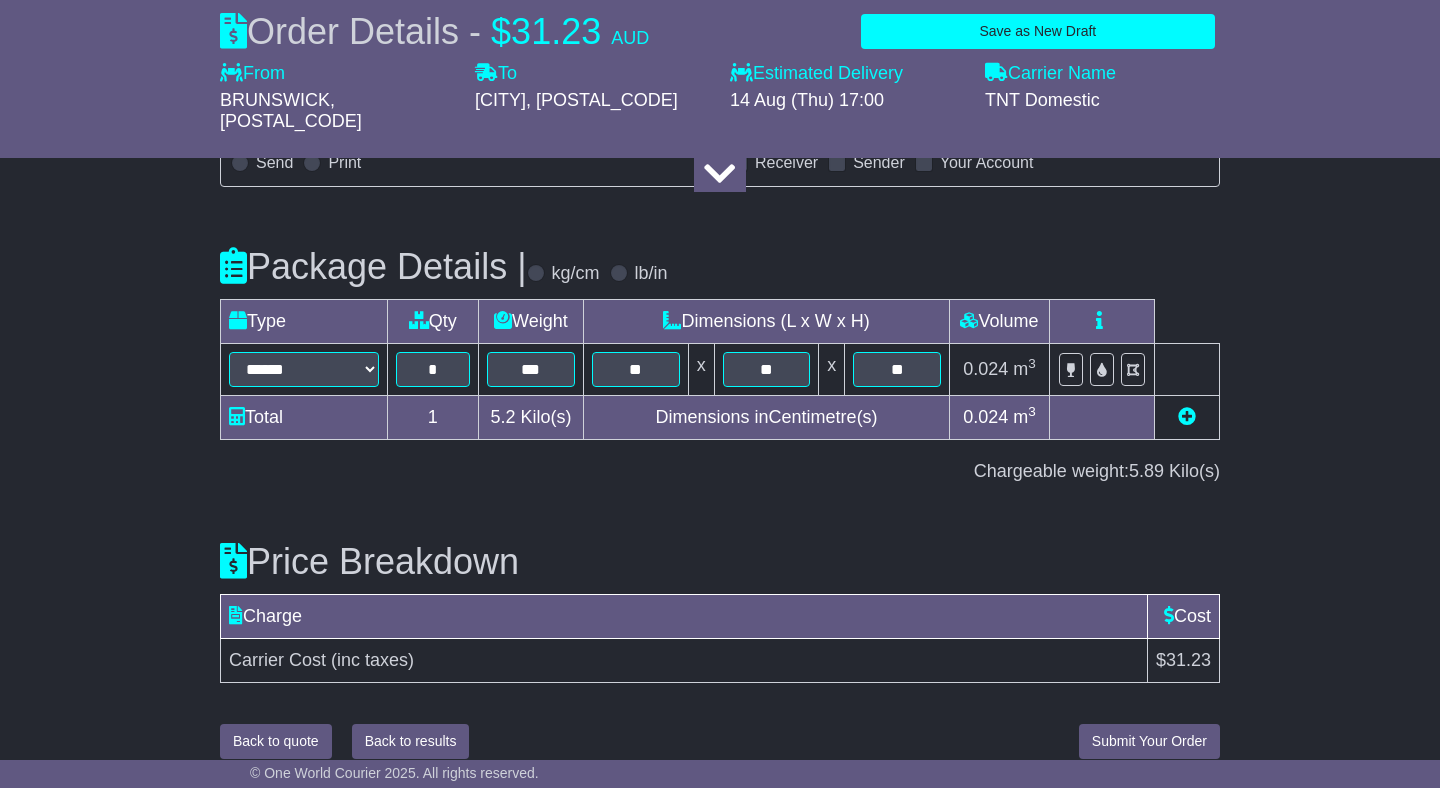 type on "**********" 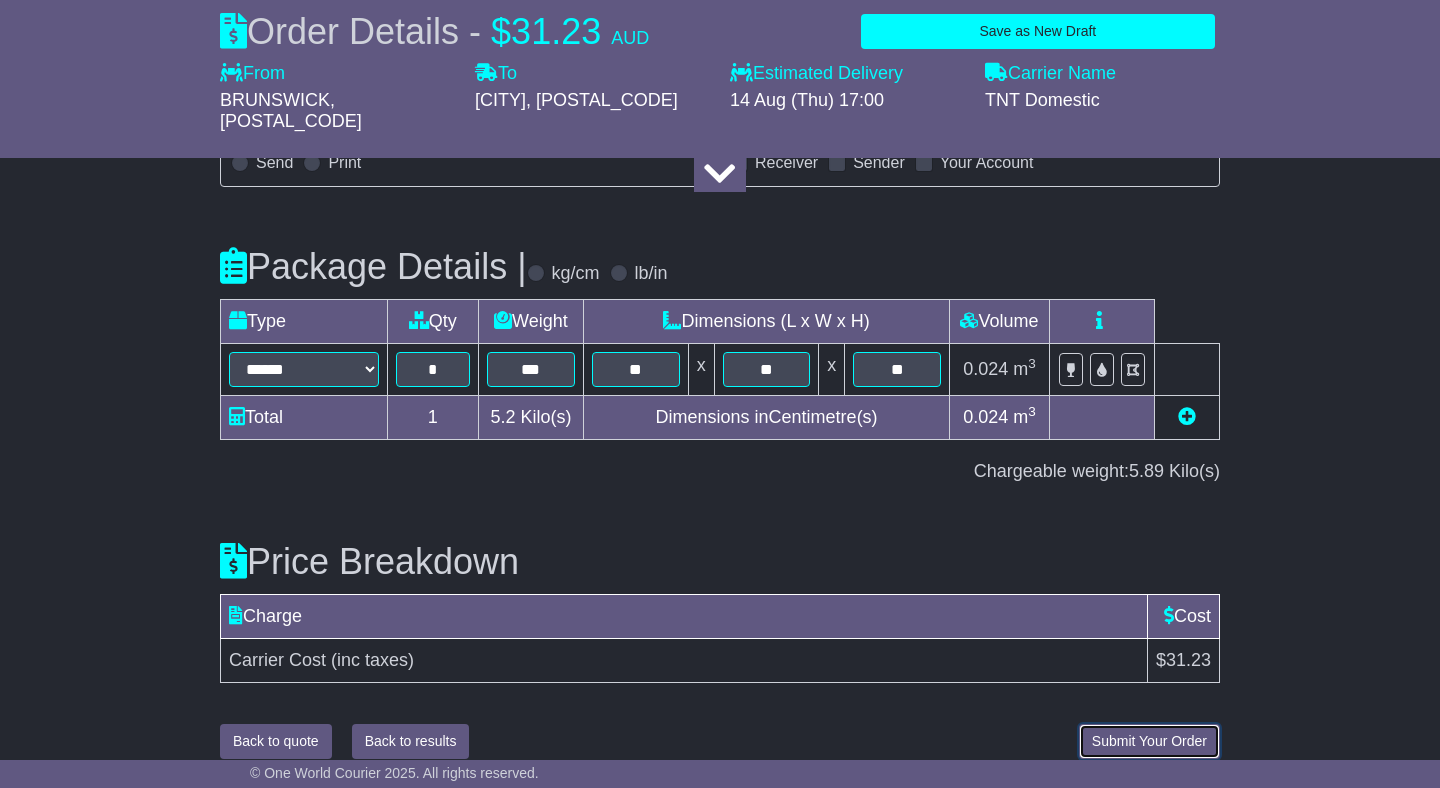 click on "Submit Your Order" at bounding box center [1149, 741] 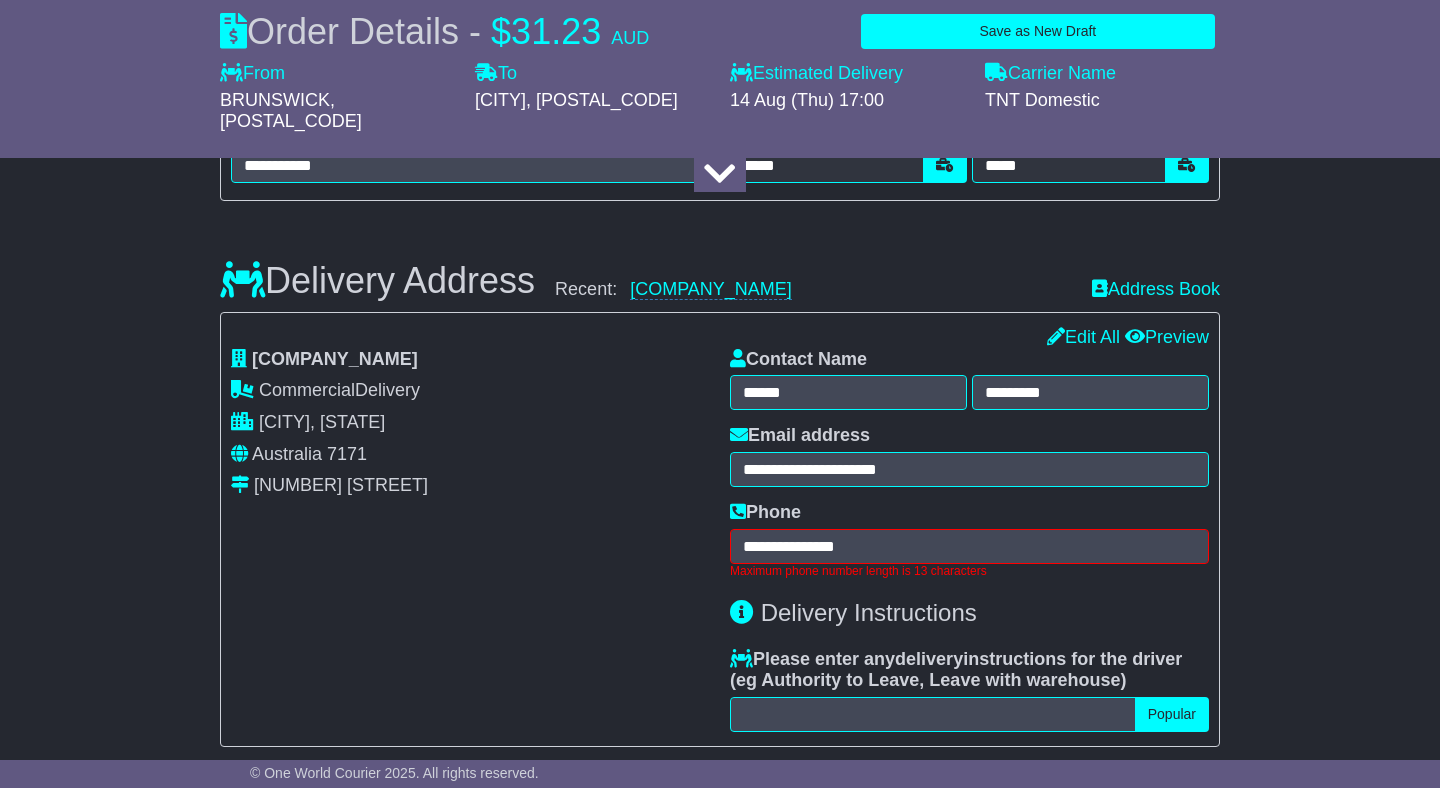 scroll, scrollTop: 1256, scrollLeft: 0, axis: vertical 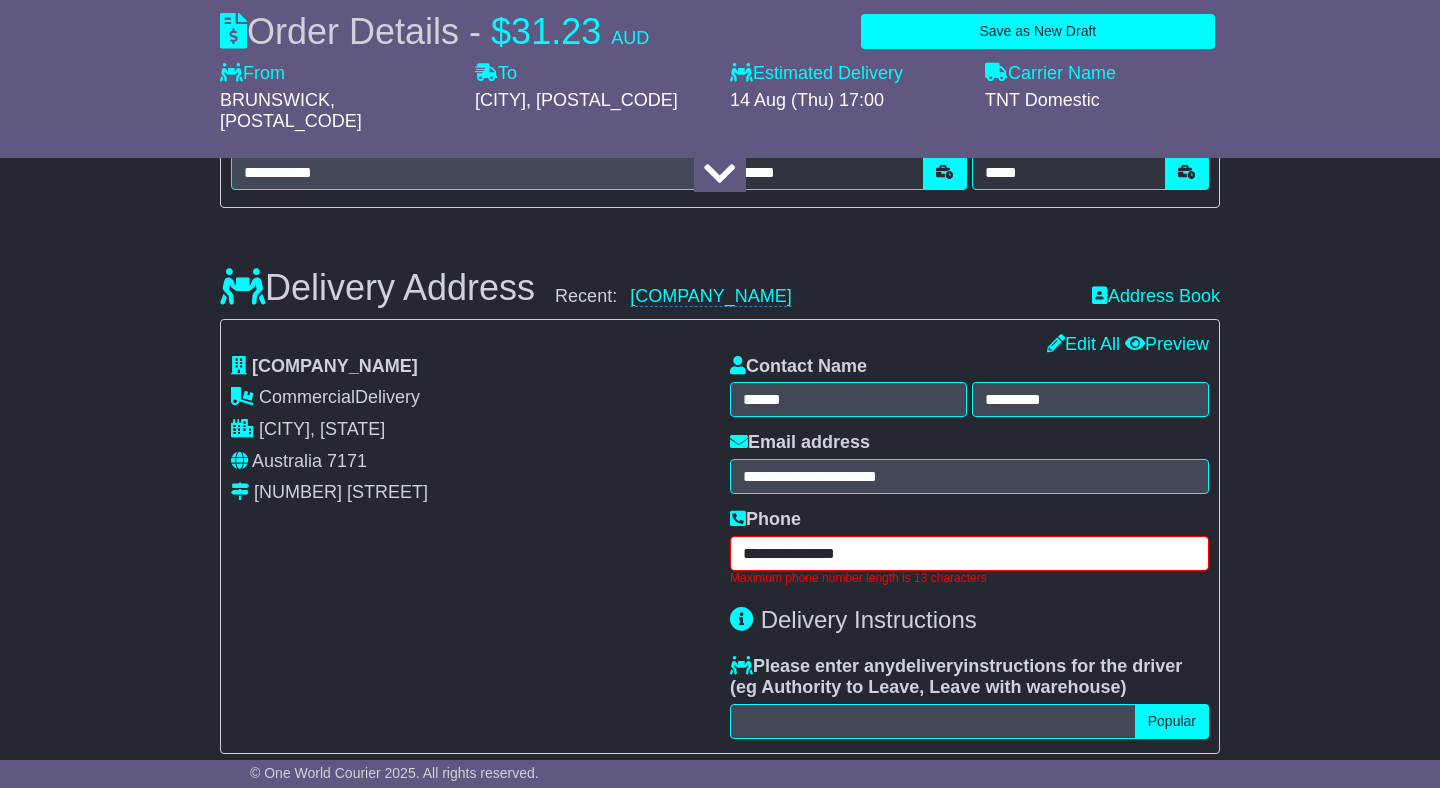 click on "**********" at bounding box center [969, 553] 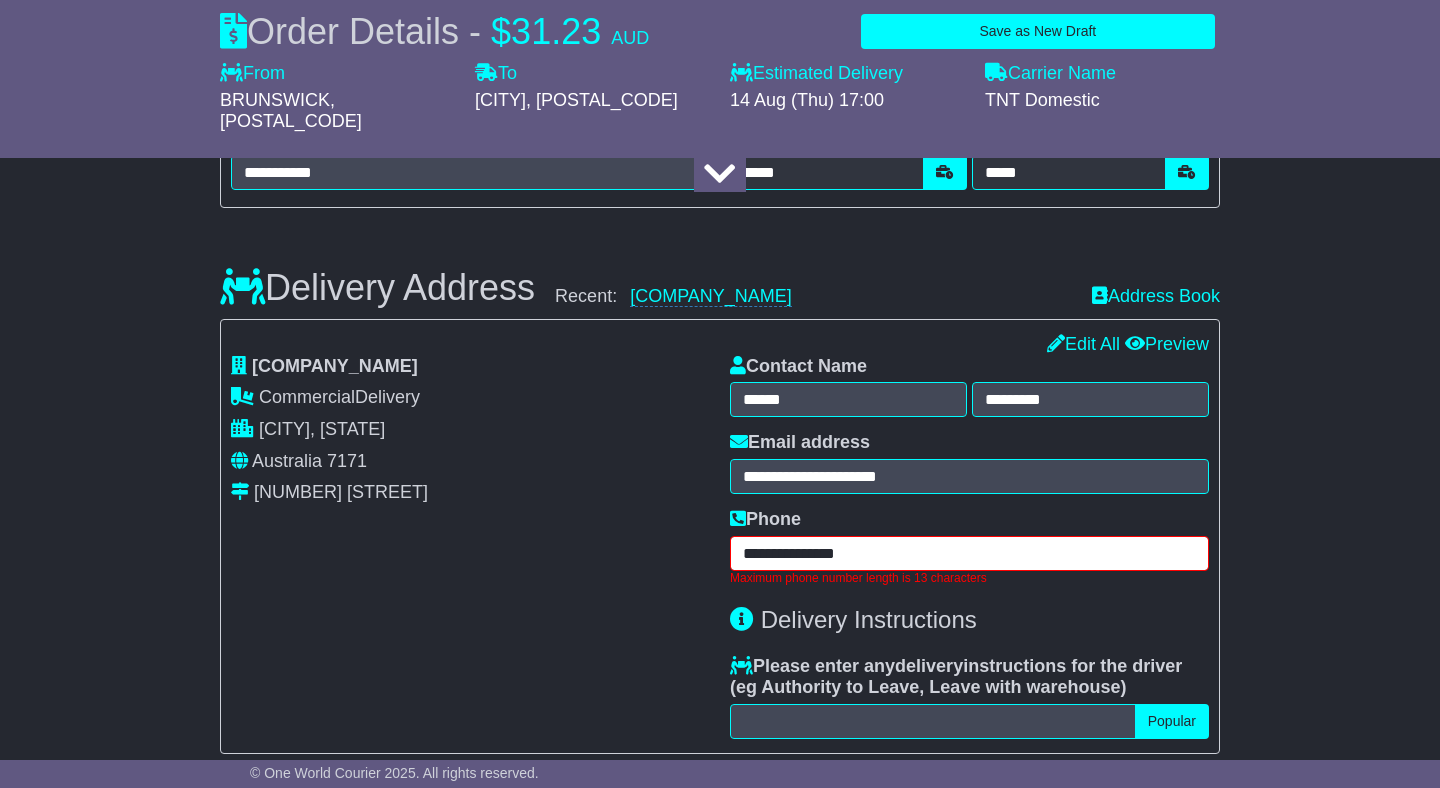 paste 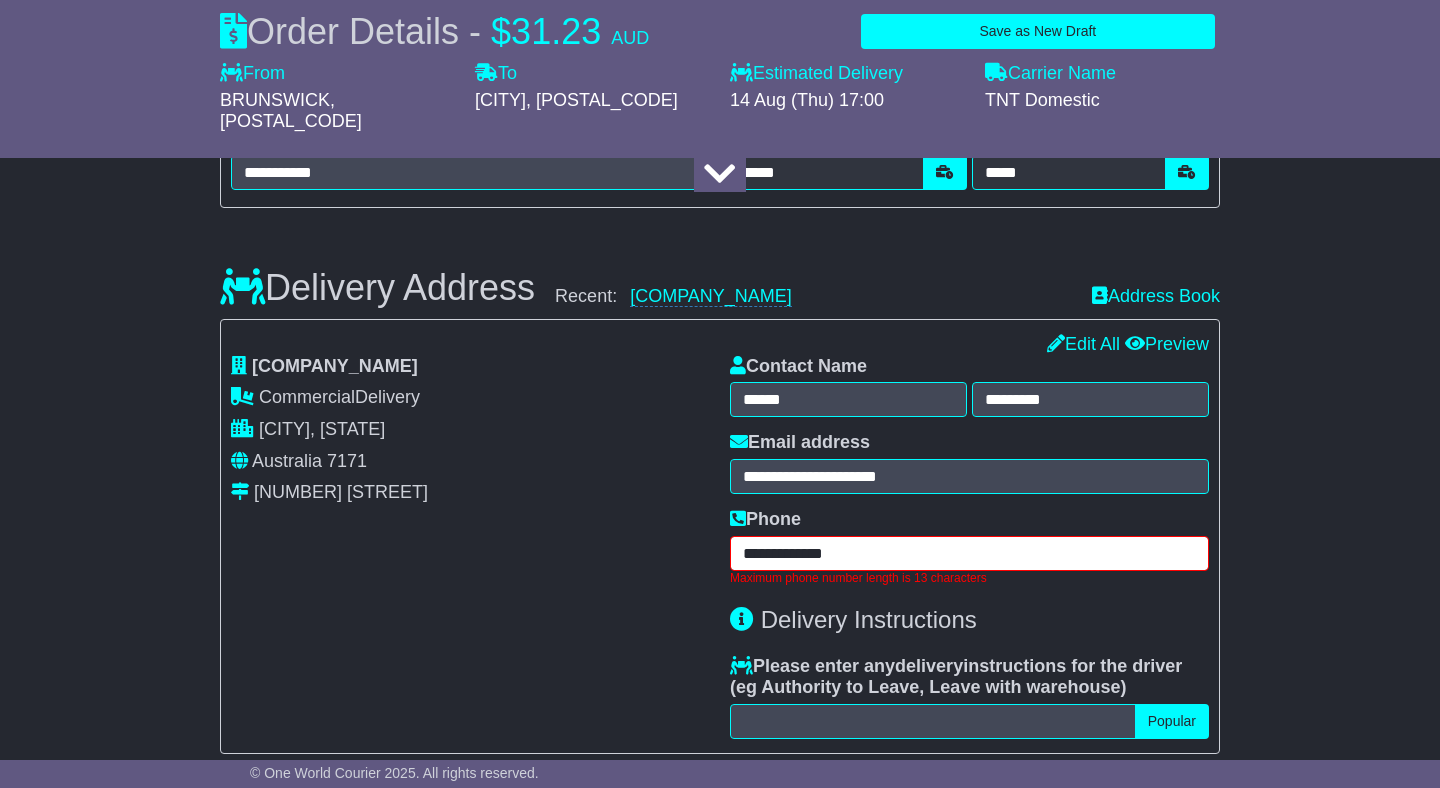 click on "**********" at bounding box center (969, 553) 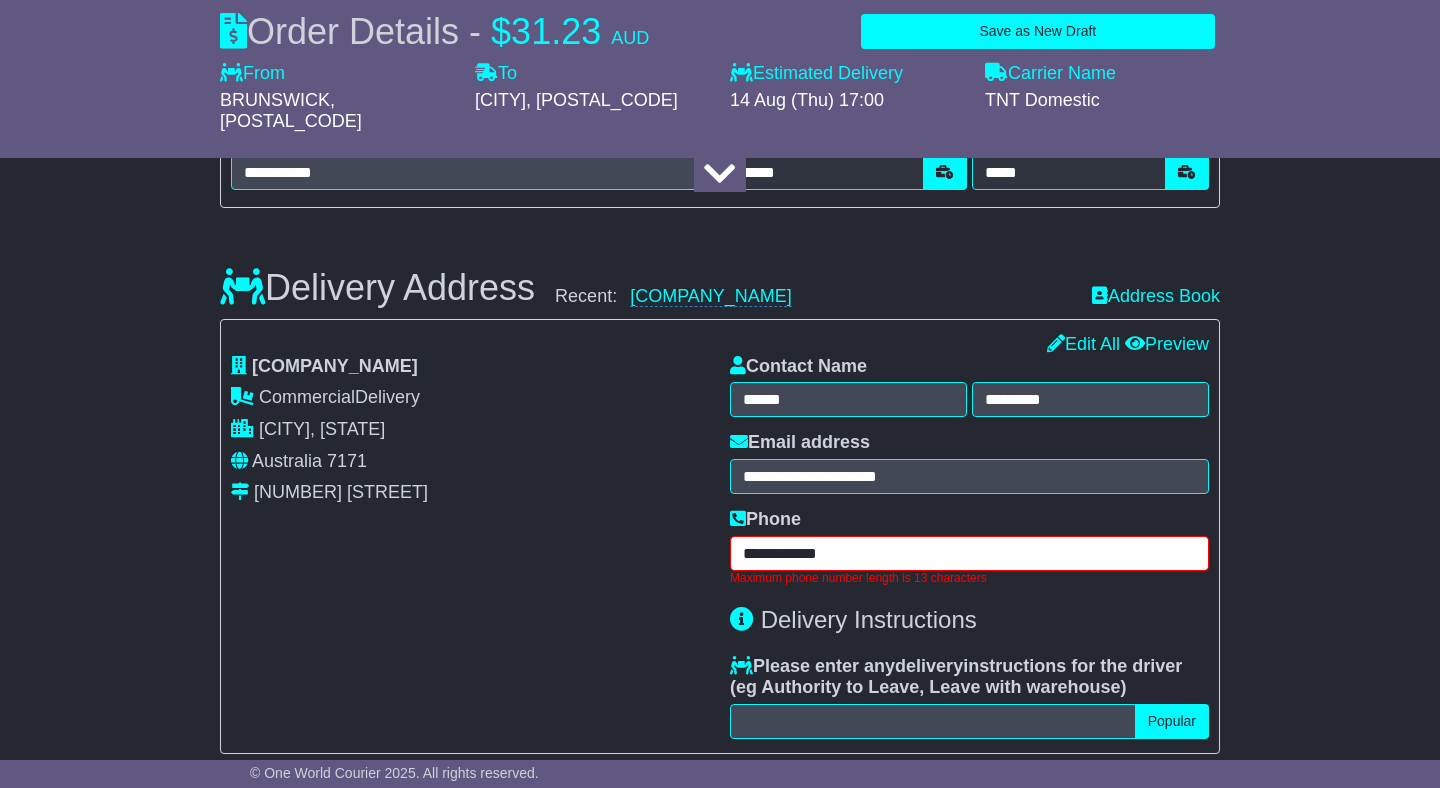 type on "**********" 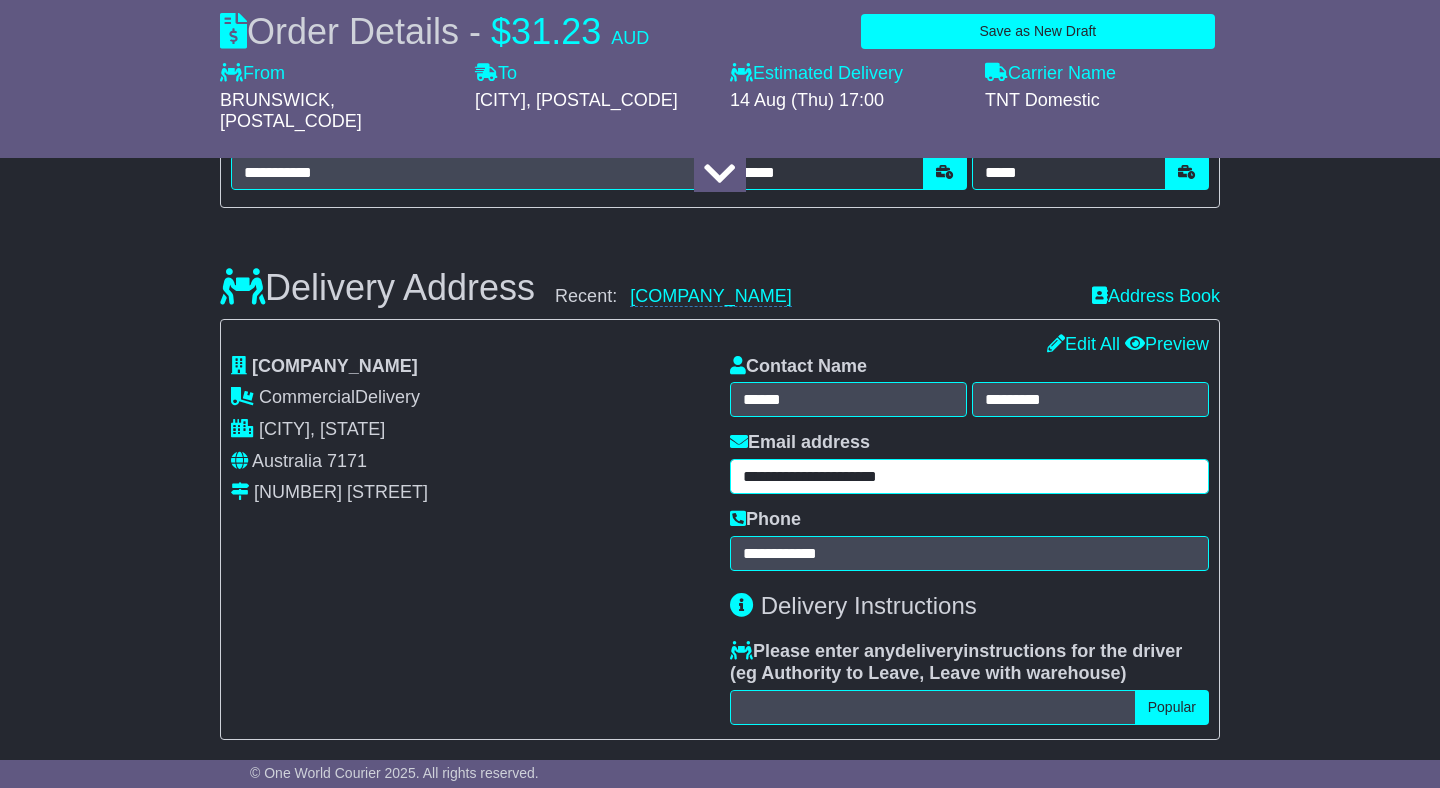 click on "**********" at bounding box center (969, 476) 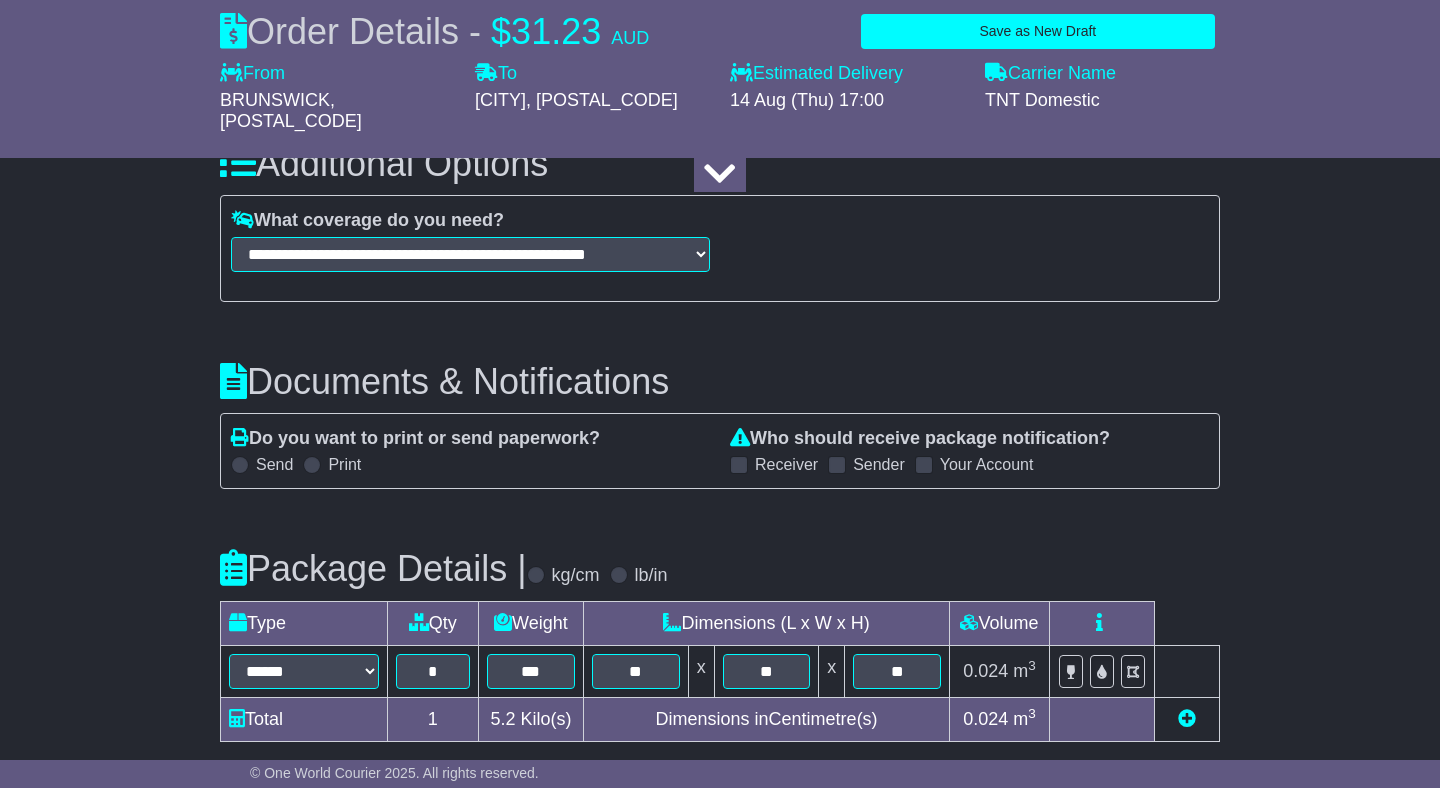 scroll, scrollTop: 2214, scrollLeft: 0, axis: vertical 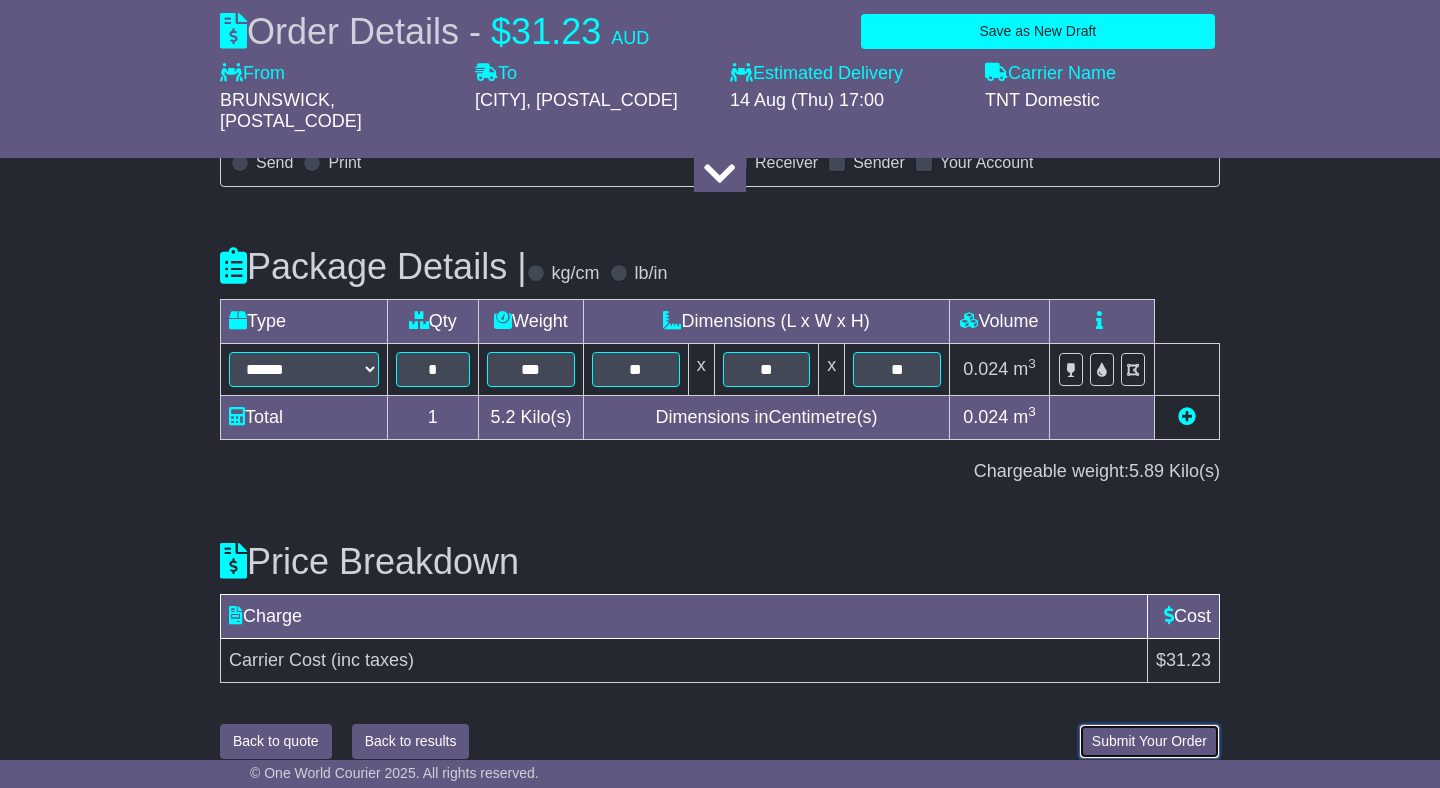 click on "Submit Your Order" at bounding box center [1149, 741] 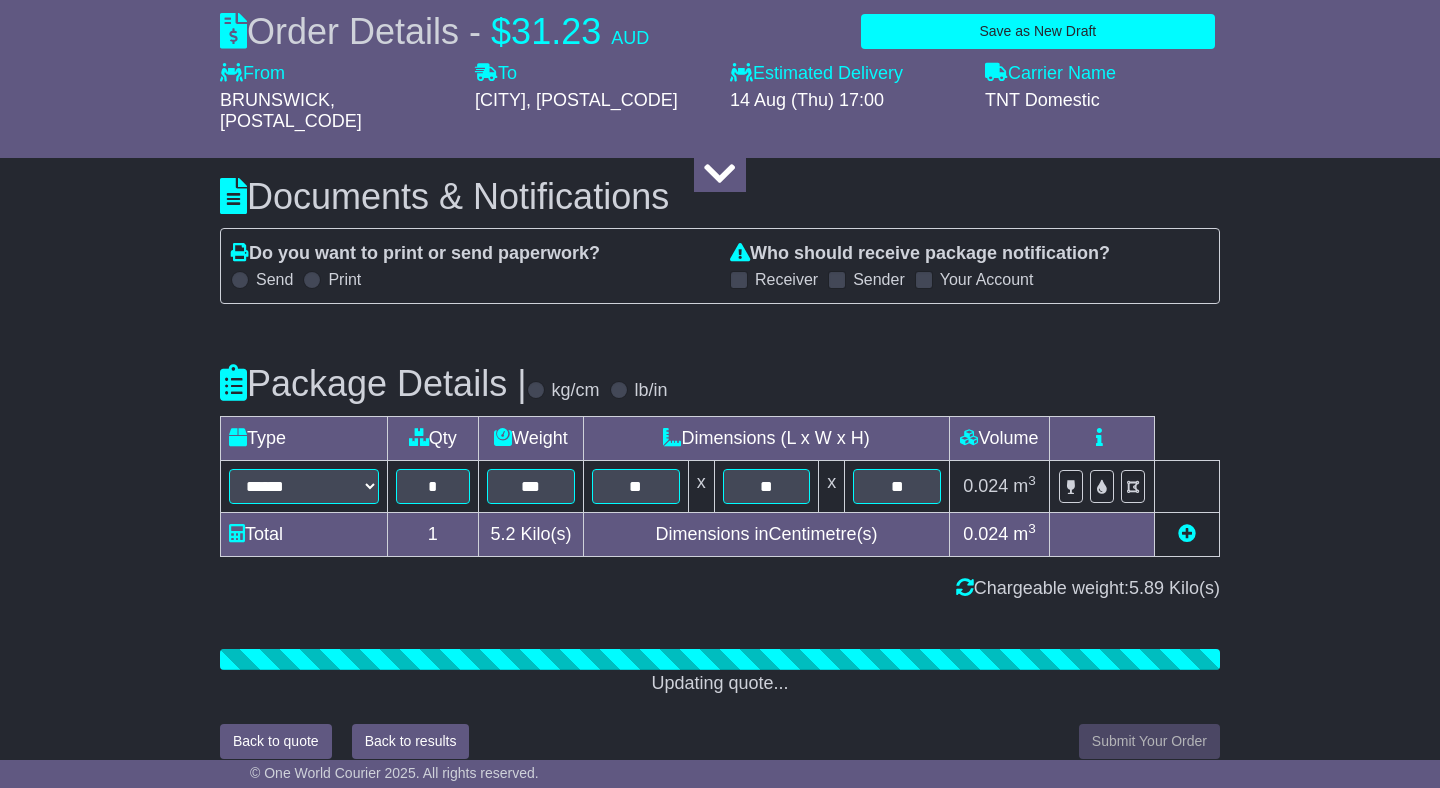 scroll, scrollTop: 2214, scrollLeft: 0, axis: vertical 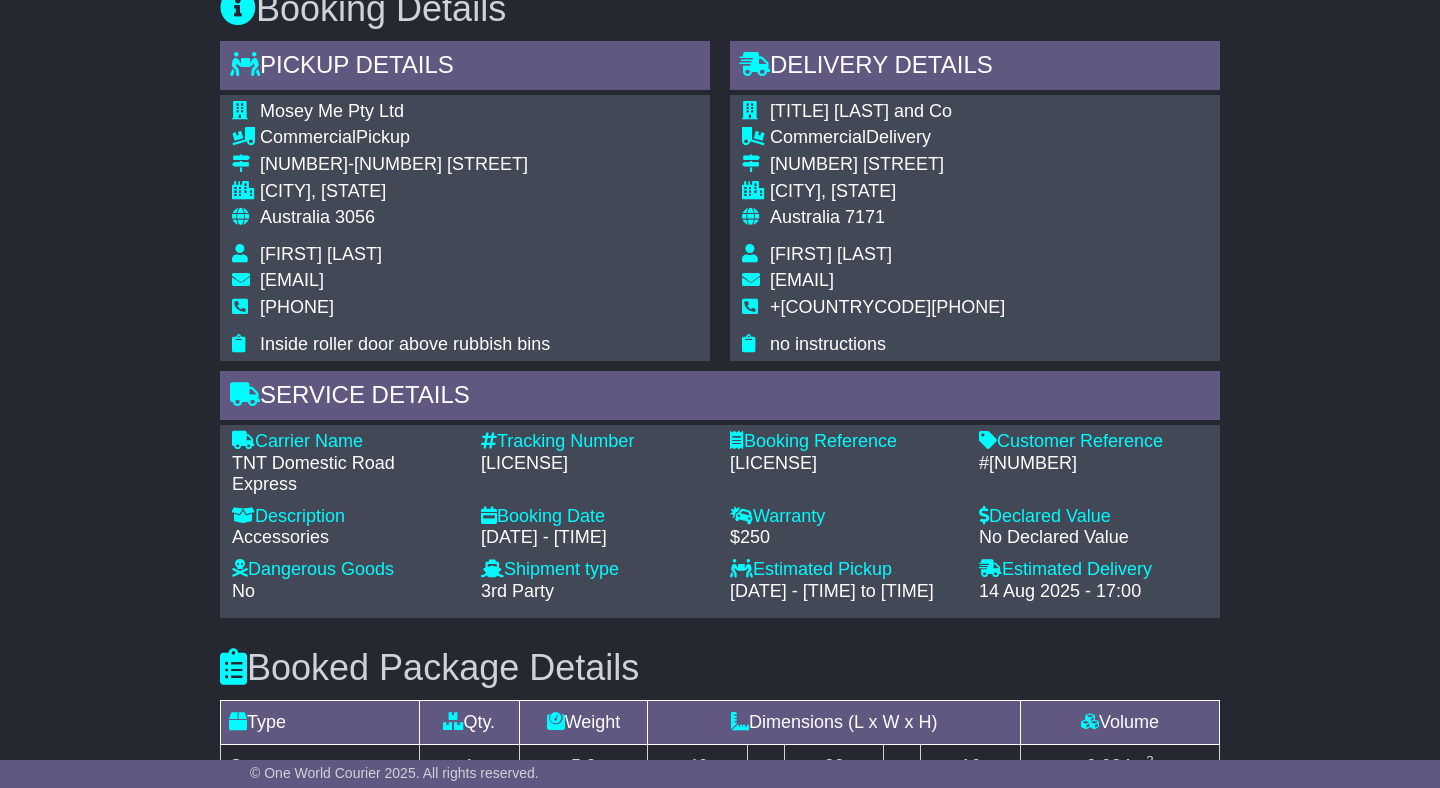 drag, startPoint x: 610, startPoint y: 463, endPoint x: 487, endPoint y: 463, distance: 123 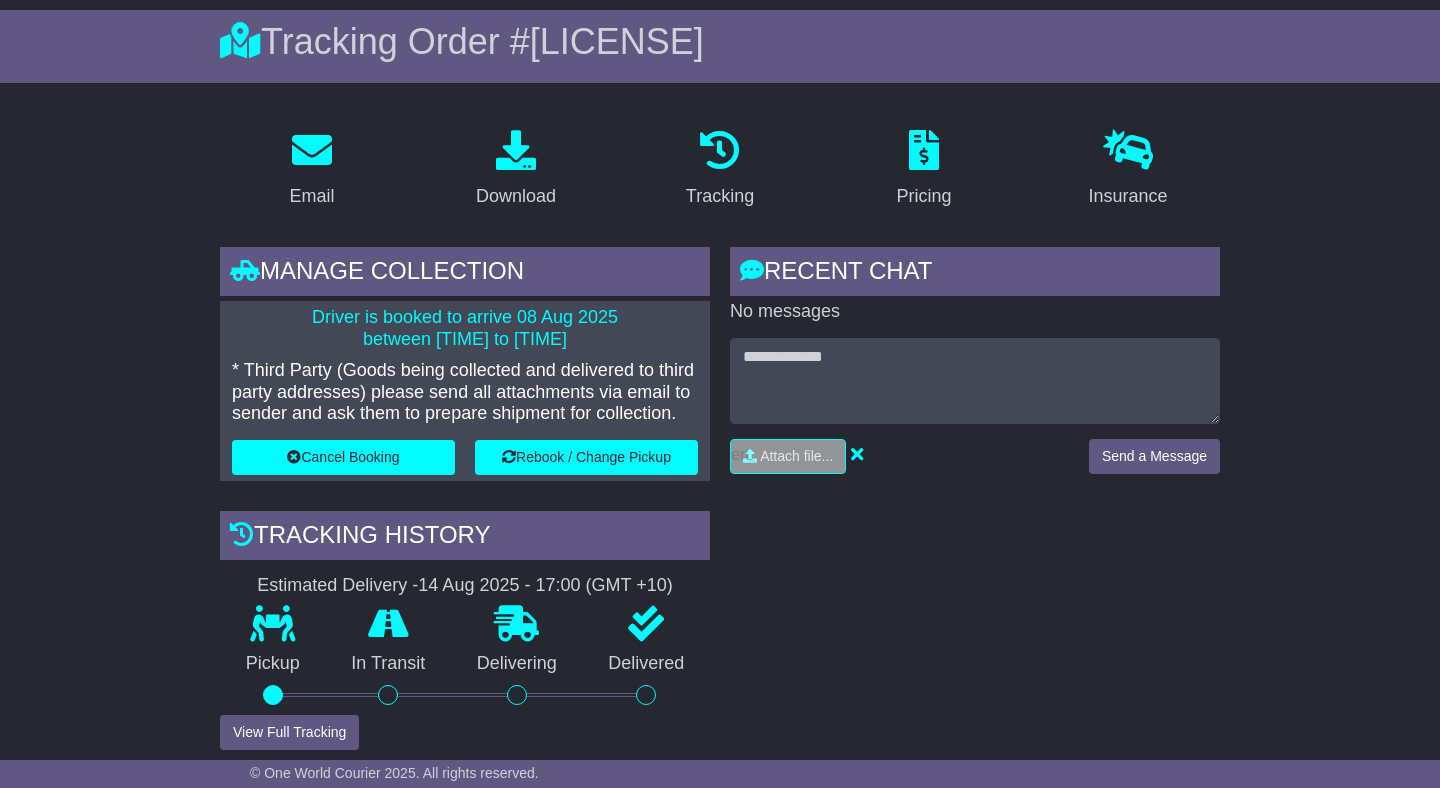 scroll, scrollTop: 0, scrollLeft: 0, axis: both 